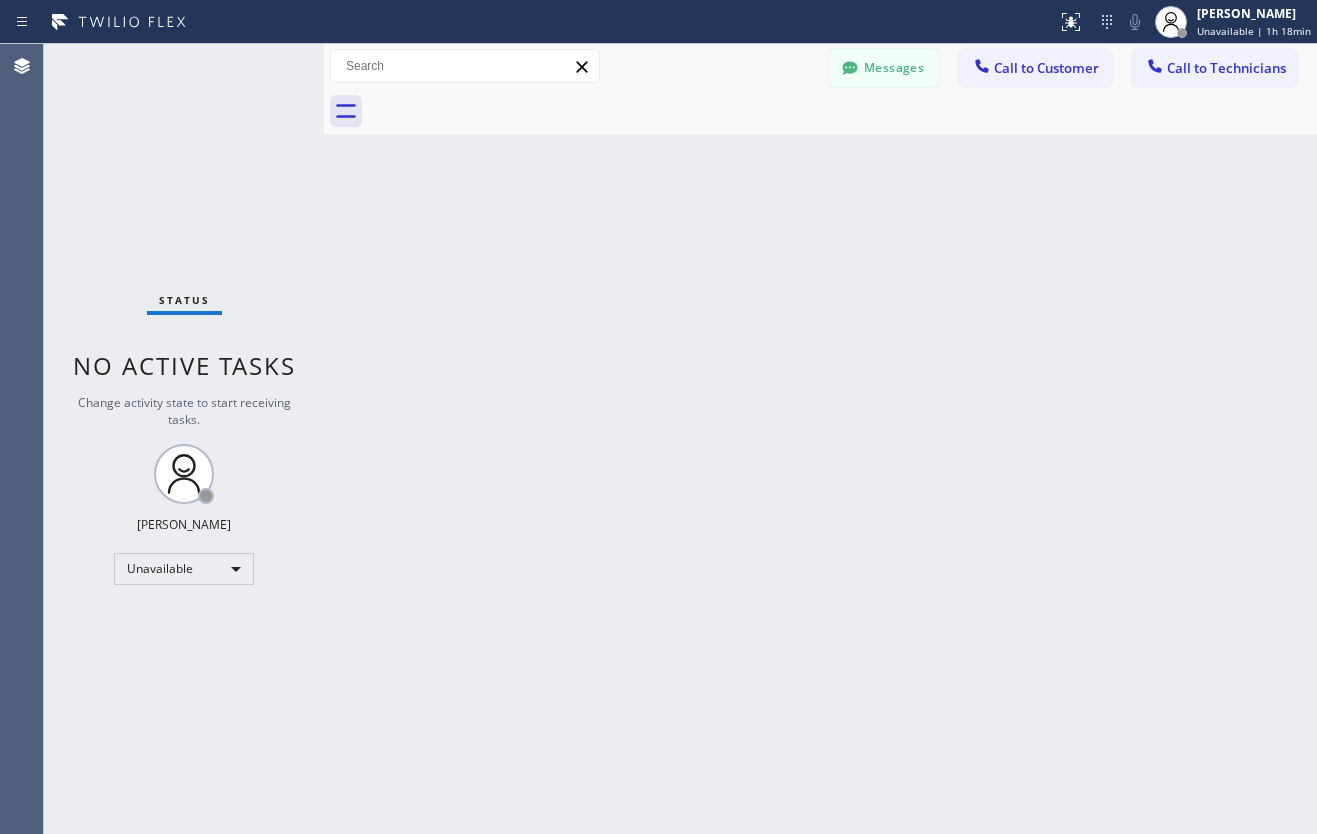 click 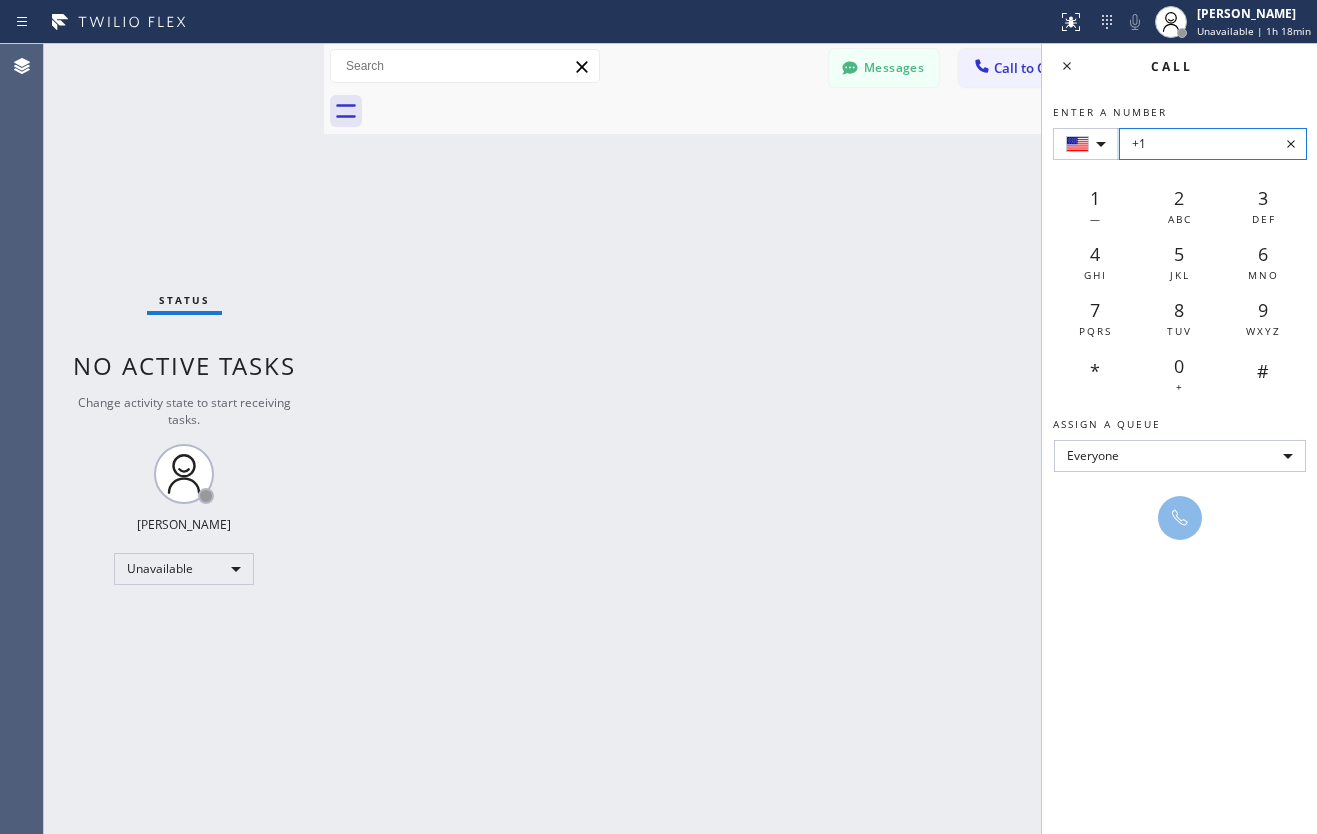 click on "+1" at bounding box center [1213, 144] 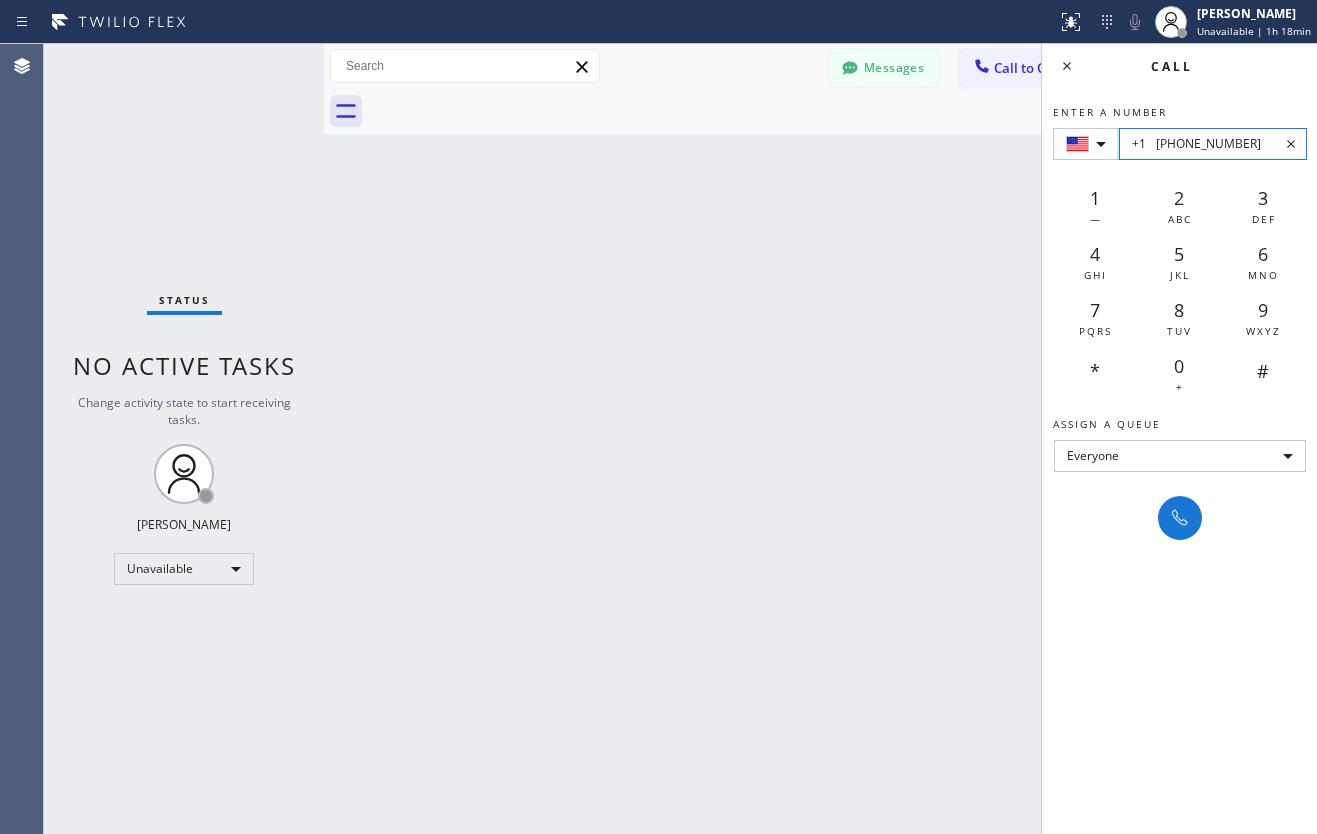 click on "+1	[PHONE_NUMBER]" at bounding box center (1213, 144) 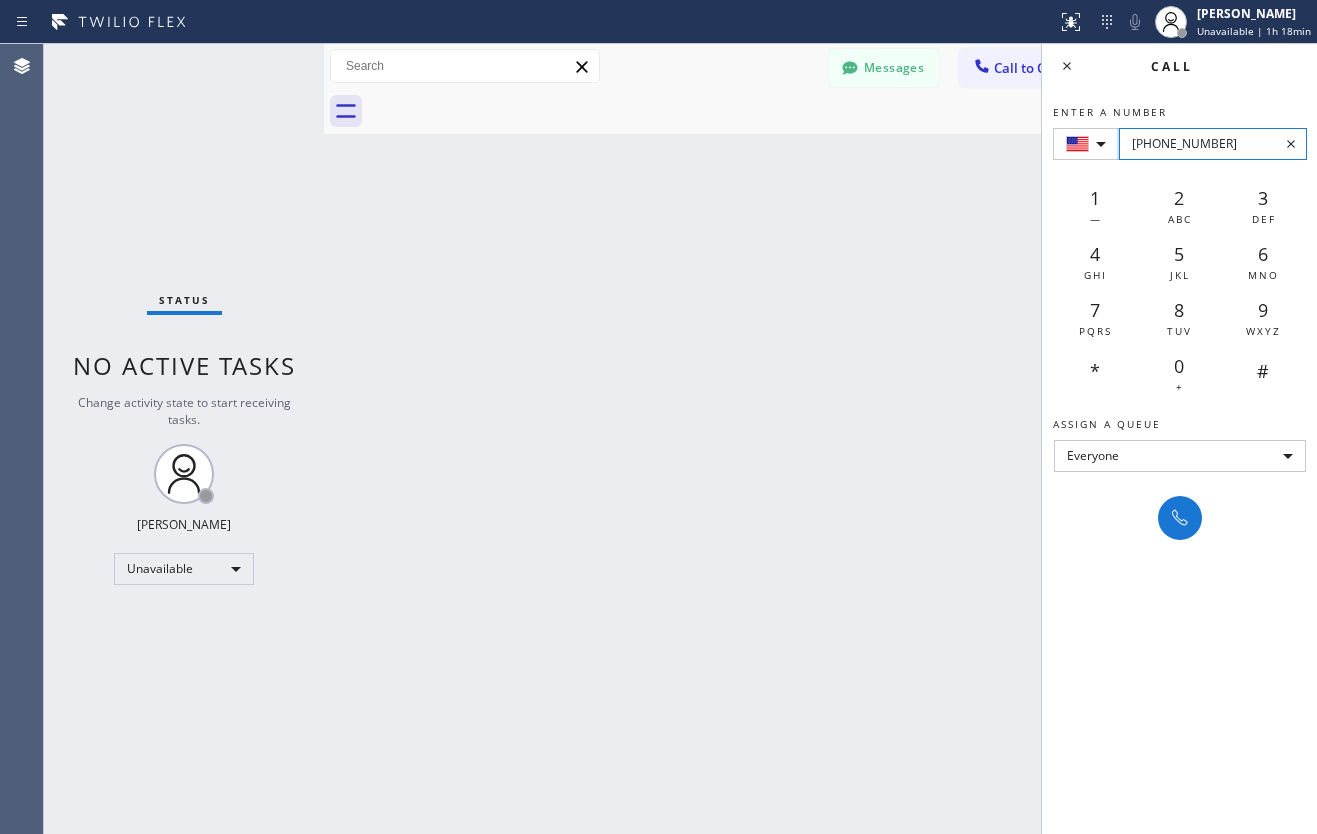 type on "[PHONE_NUMBER]" 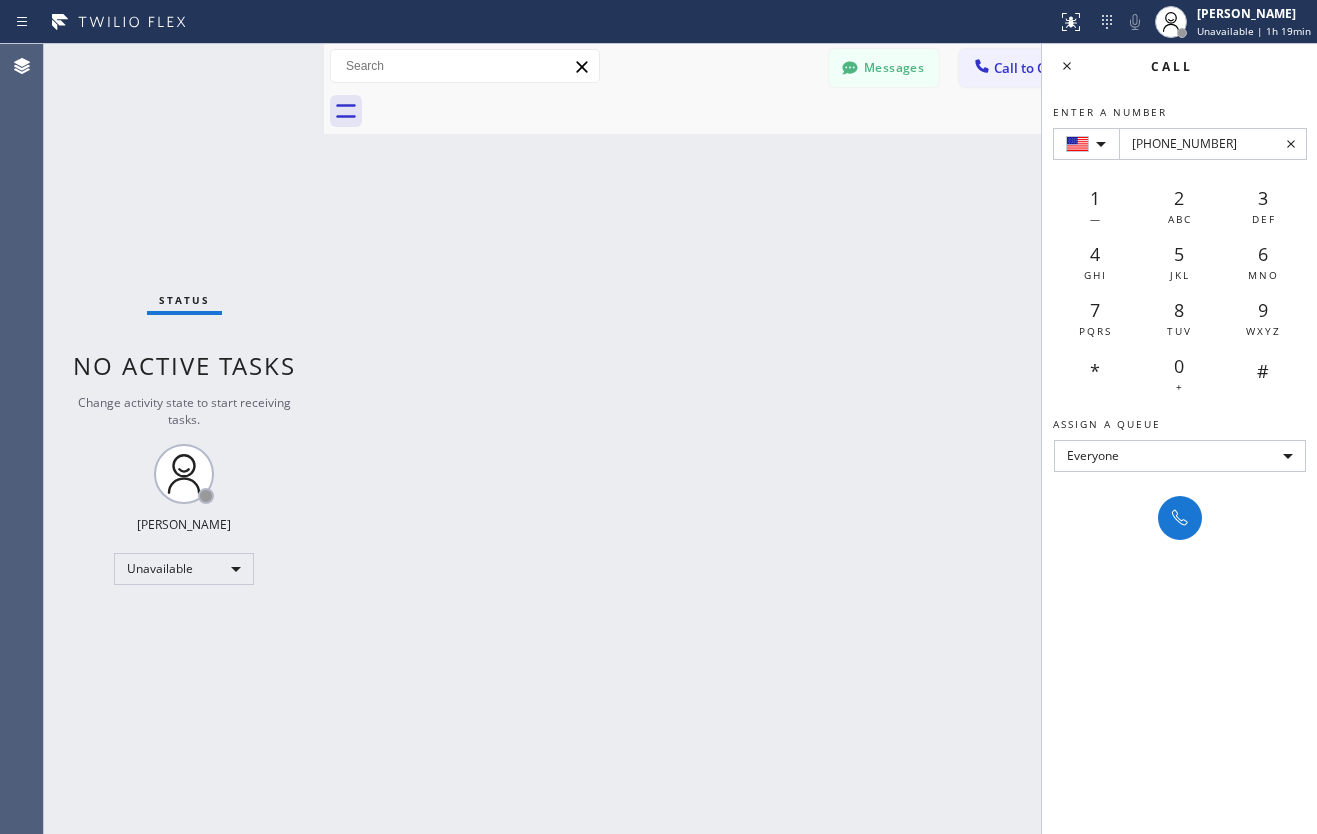 drag, startPoint x: 1185, startPoint y: 522, endPoint x: 1250, endPoint y: 570, distance: 80.80223 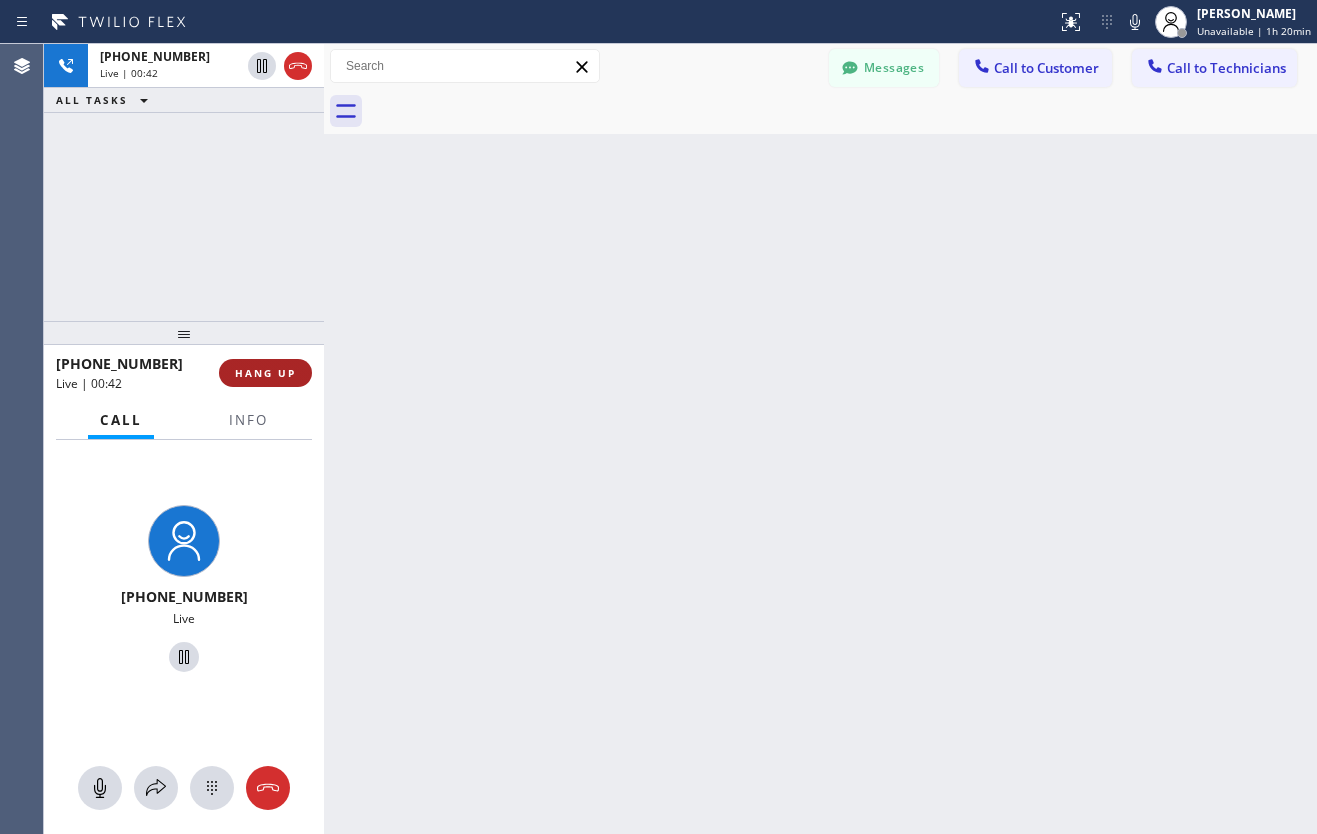 click on "HANG UP" at bounding box center (265, 373) 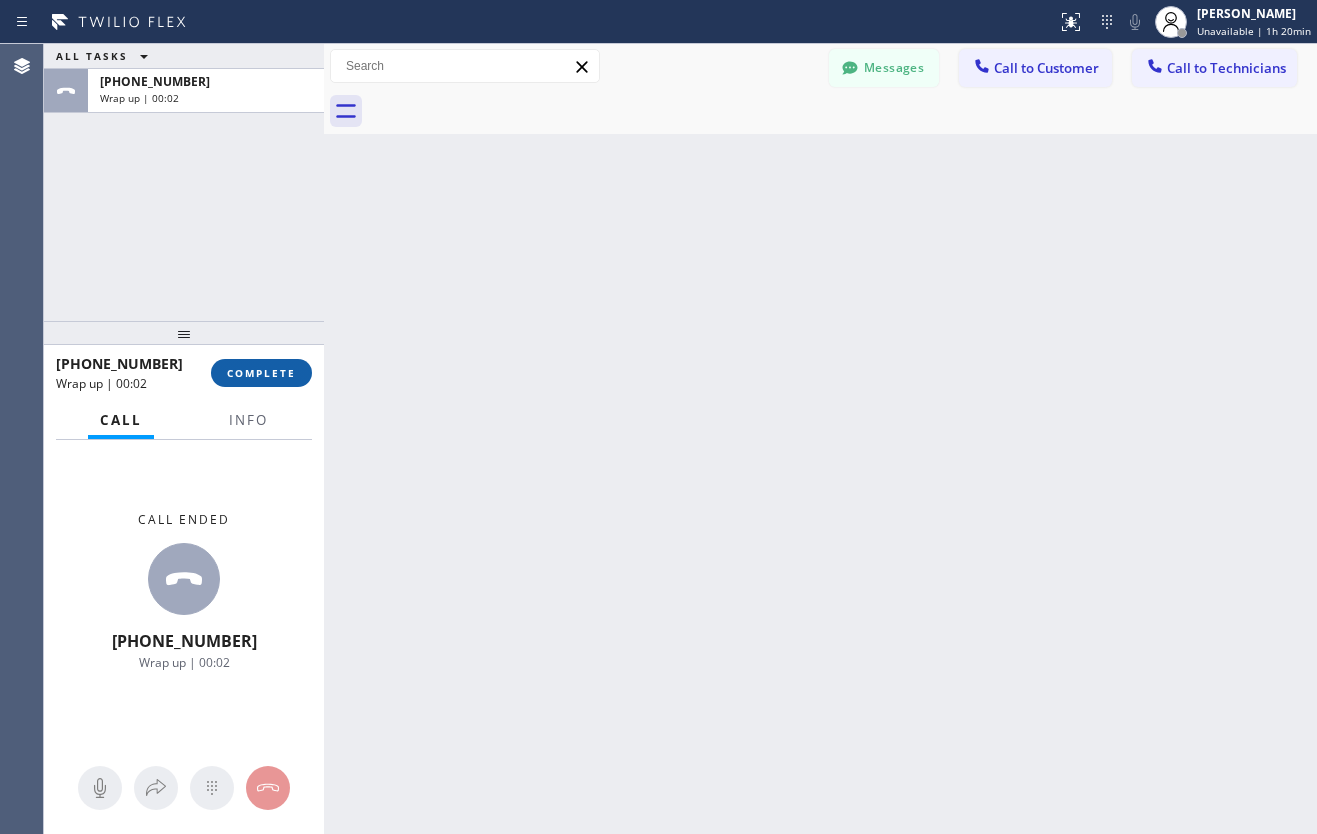 click on "COMPLETE" at bounding box center [261, 373] 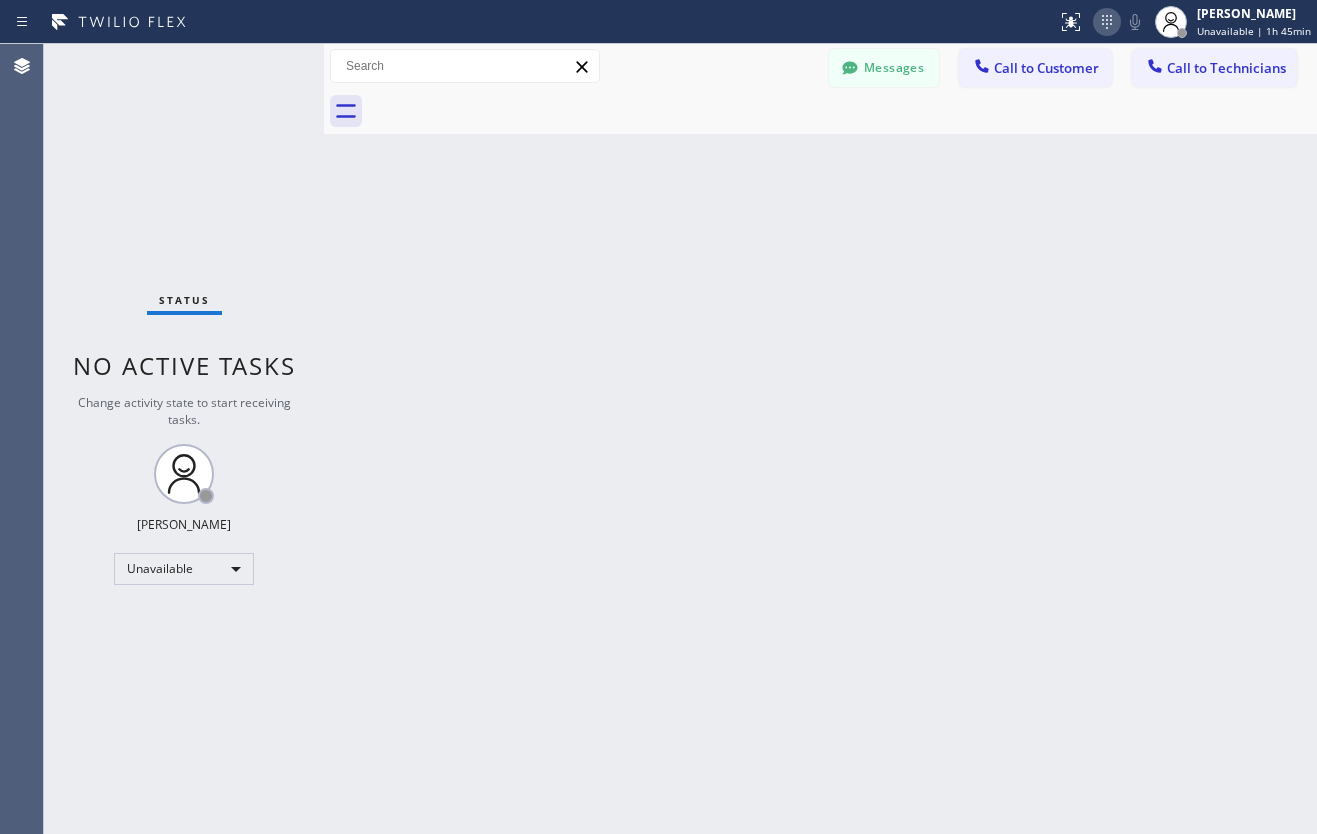 click 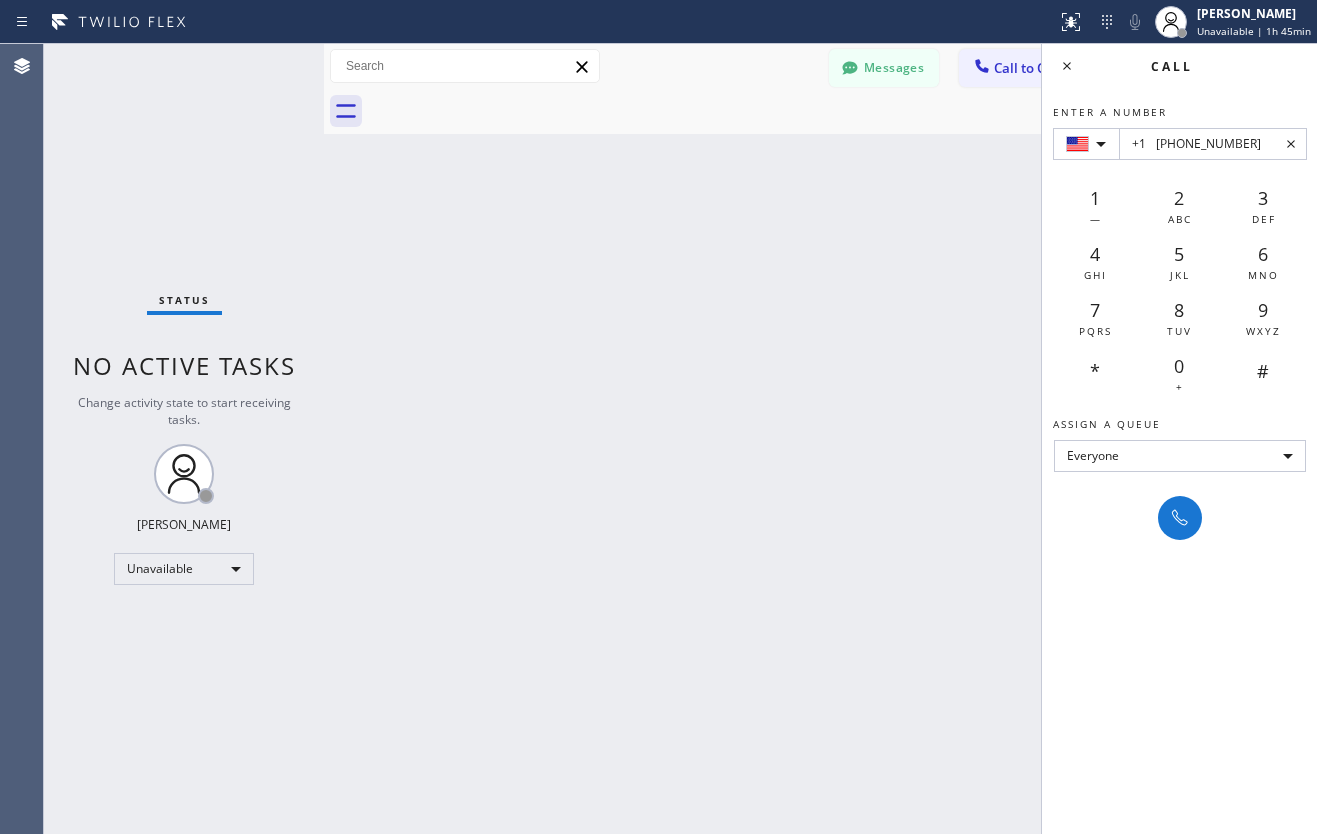 click on "+1	[PHONE_NUMBER]" at bounding box center [1213, 144] 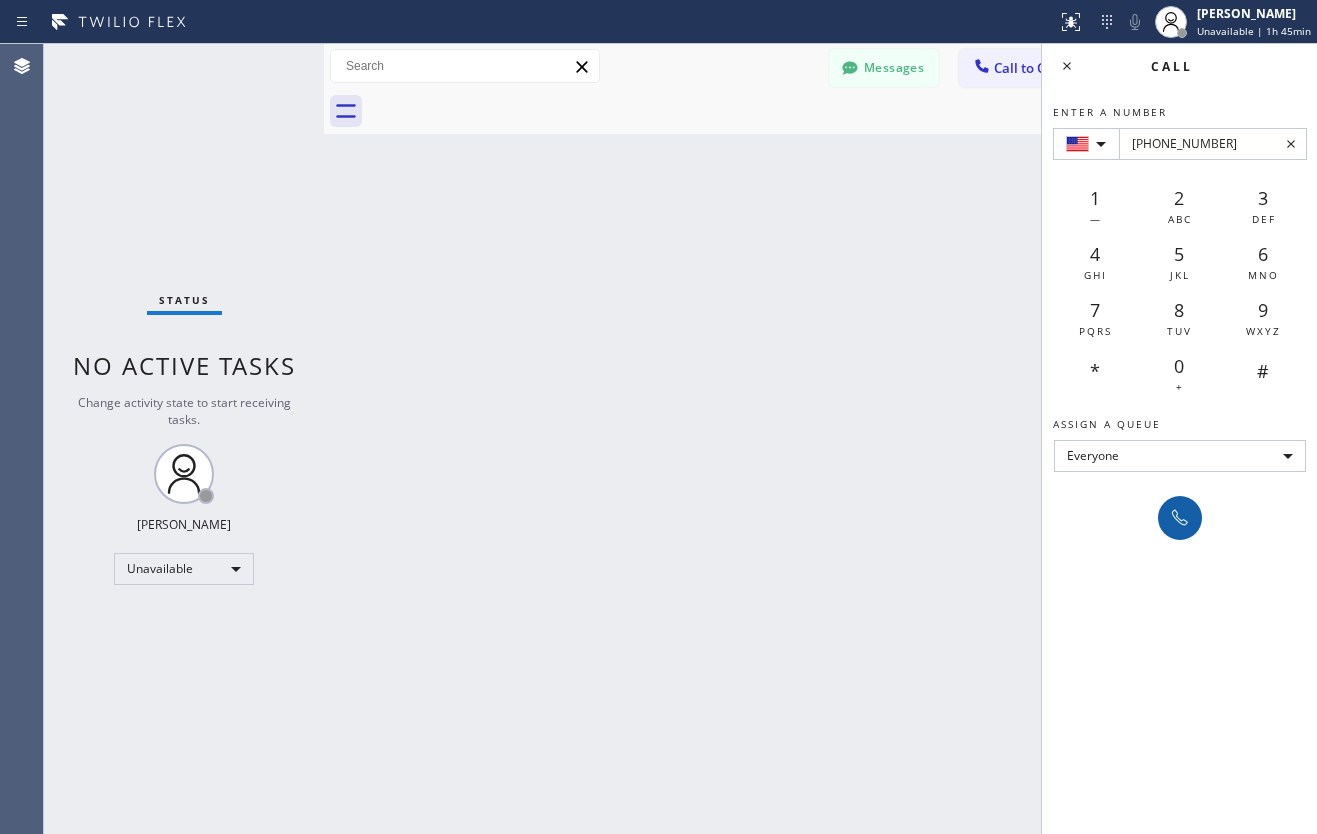 type on "[PHONE_NUMBER]" 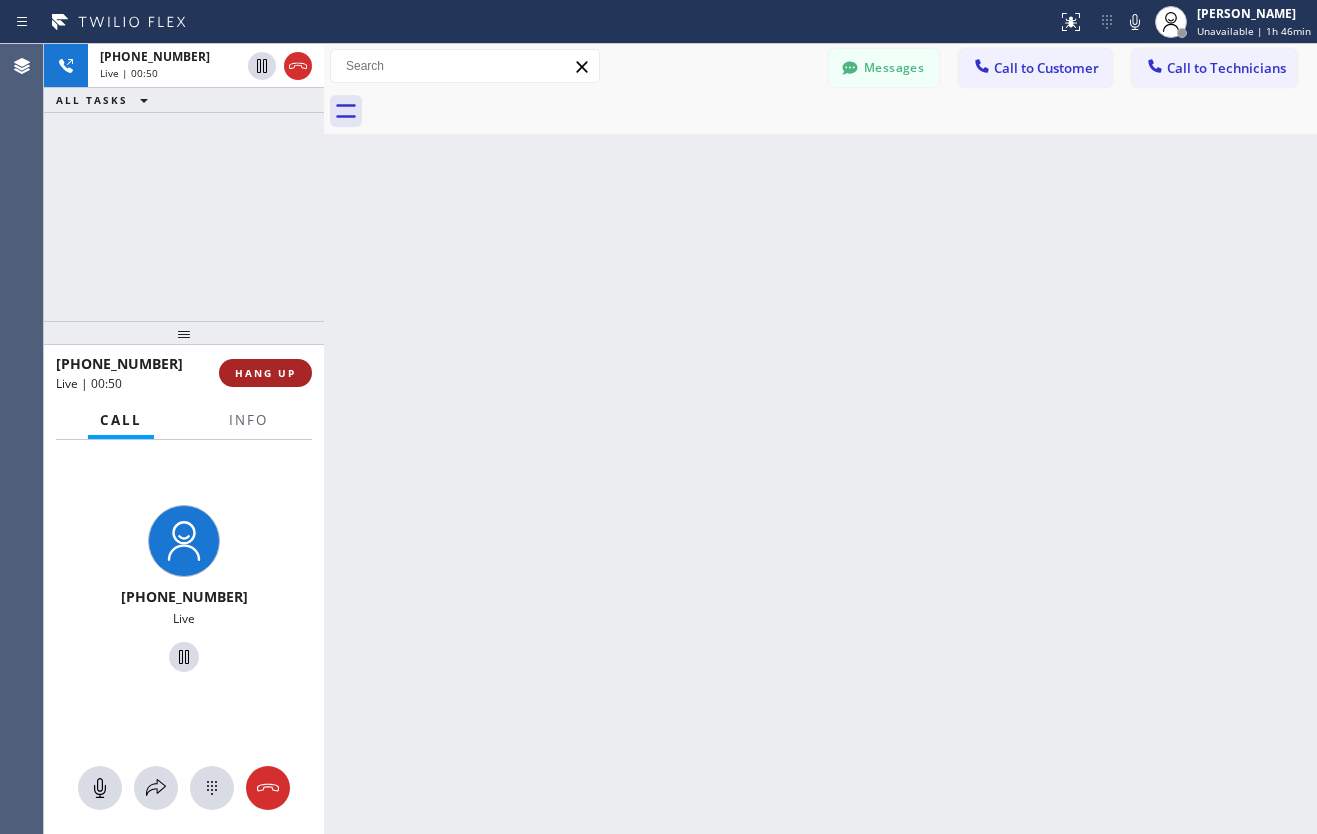 click on "HANG UP" at bounding box center (265, 373) 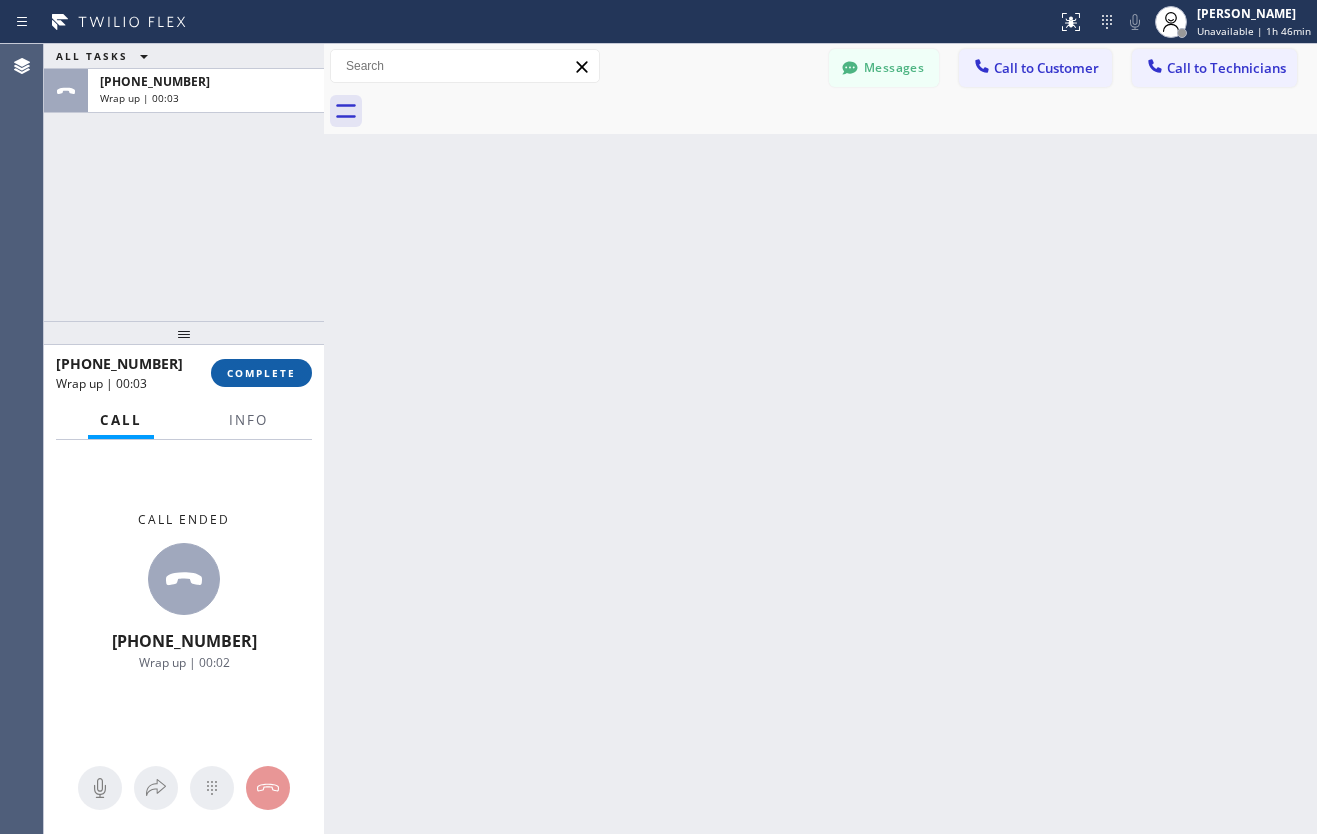click on "COMPLETE" at bounding box center [261, 373] 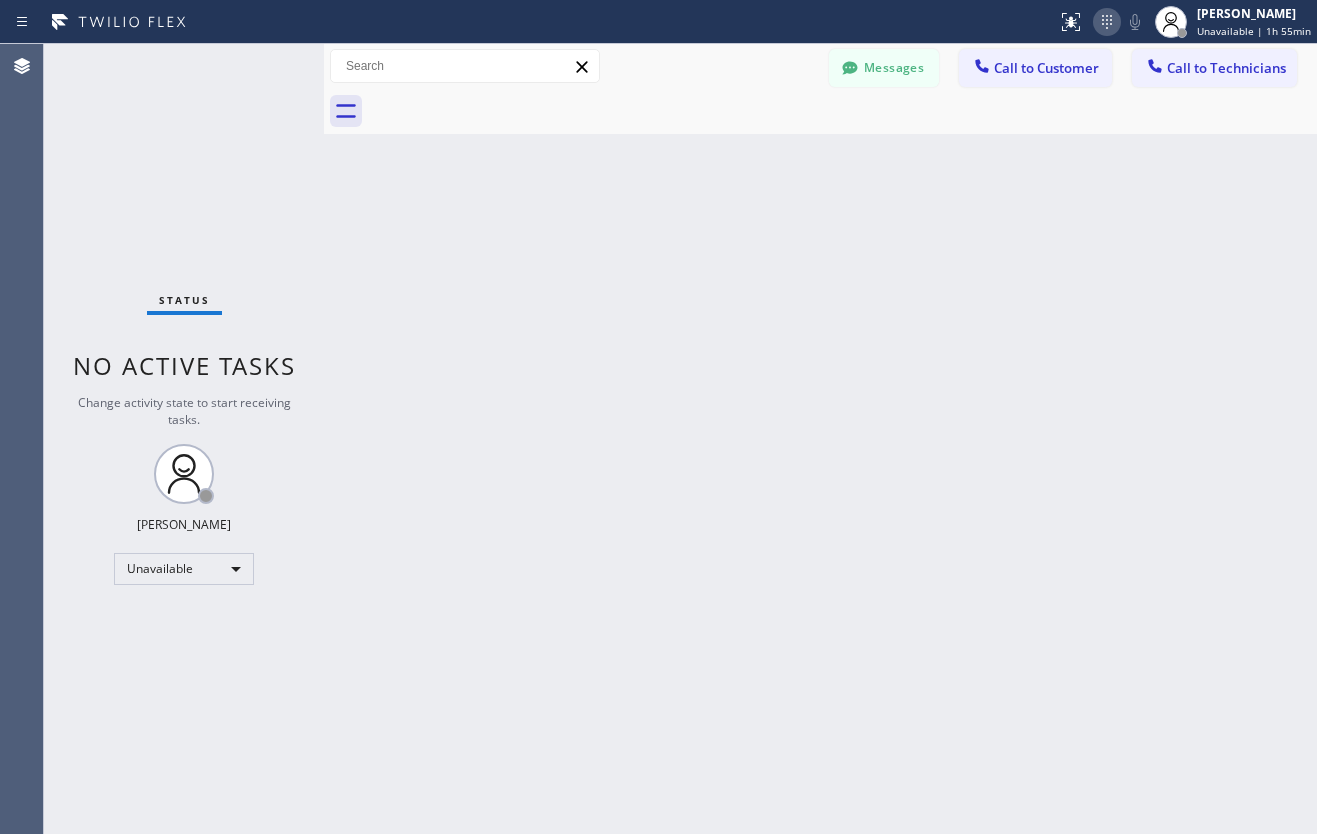 click 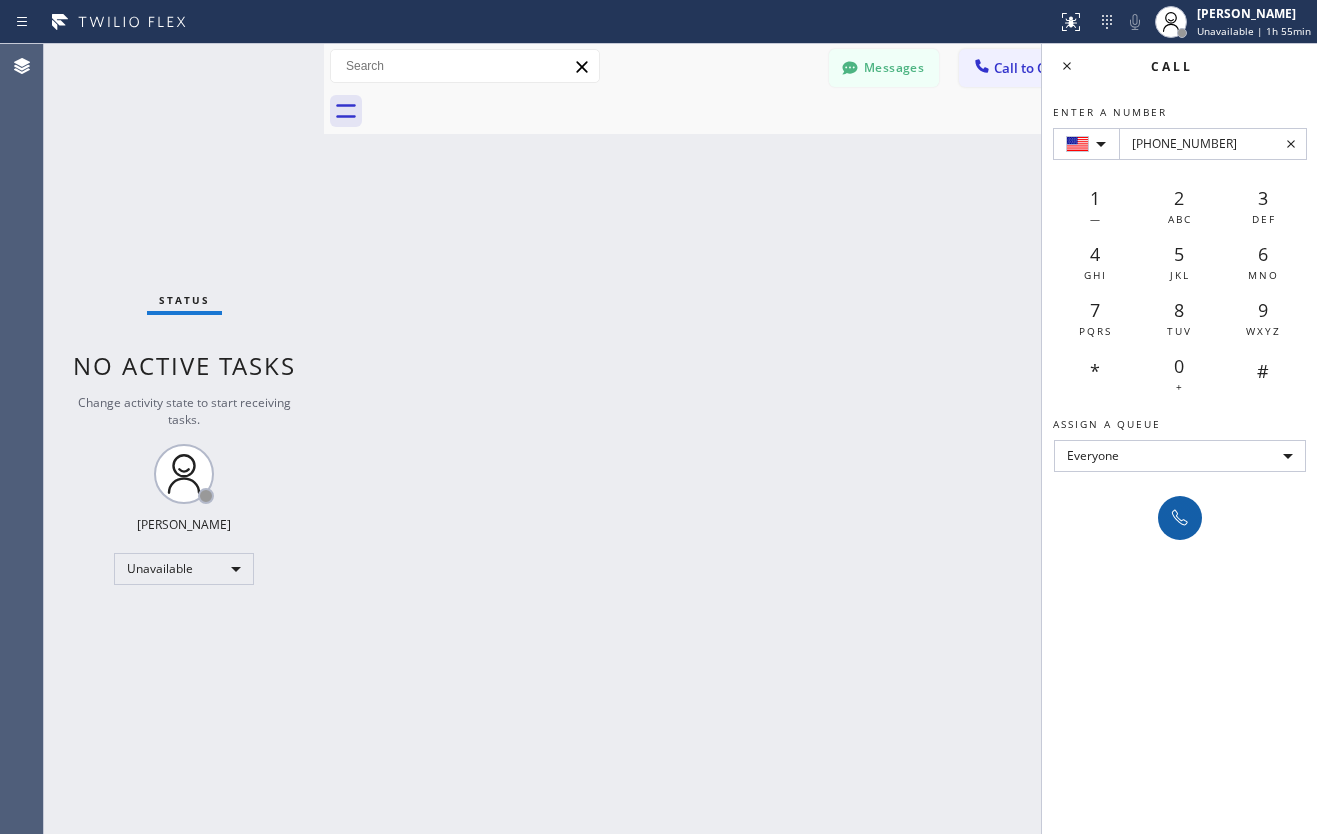 type on "[PHONE_NUMBER]" 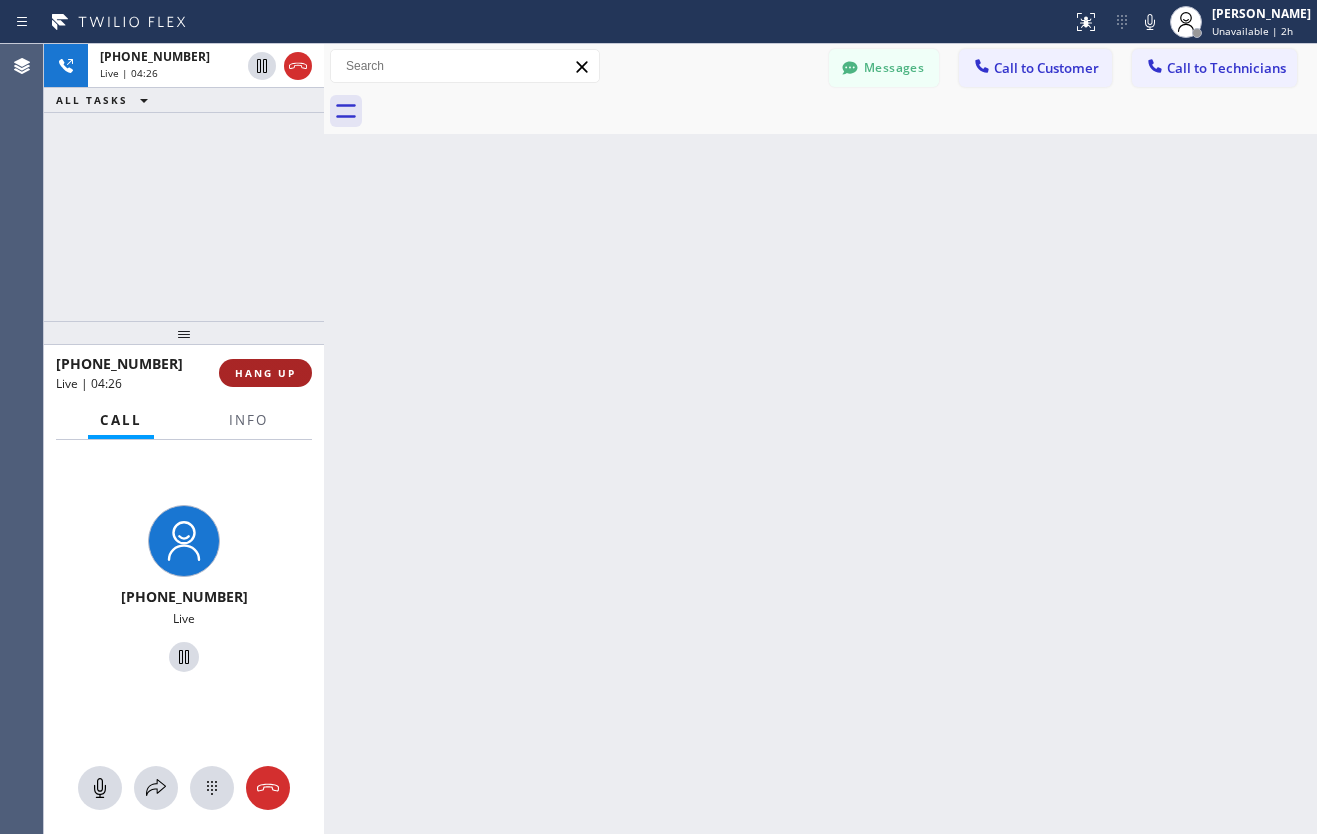 click on "HANG UP" at bounding box center (265, 373) 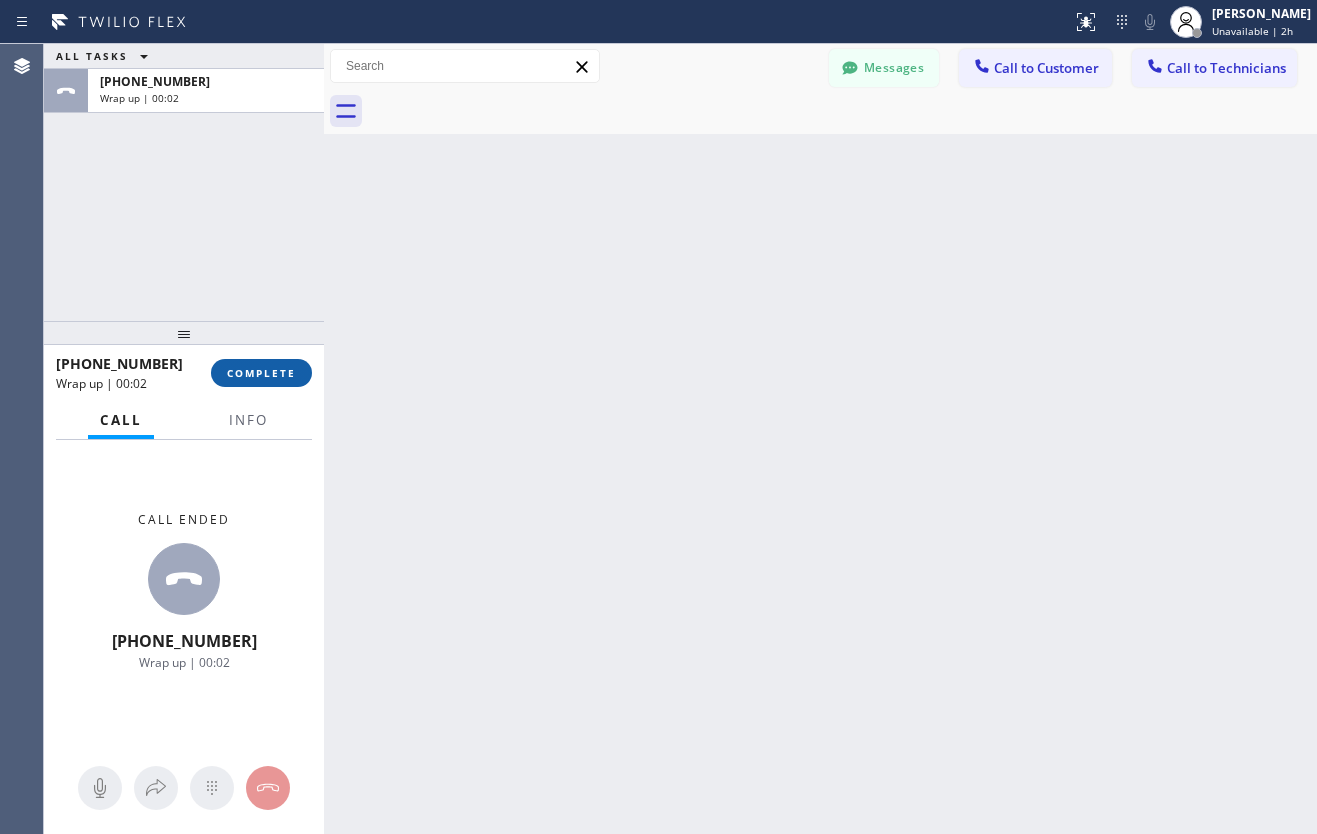 click on "COMPLETE" at bounding box center (261, 373) 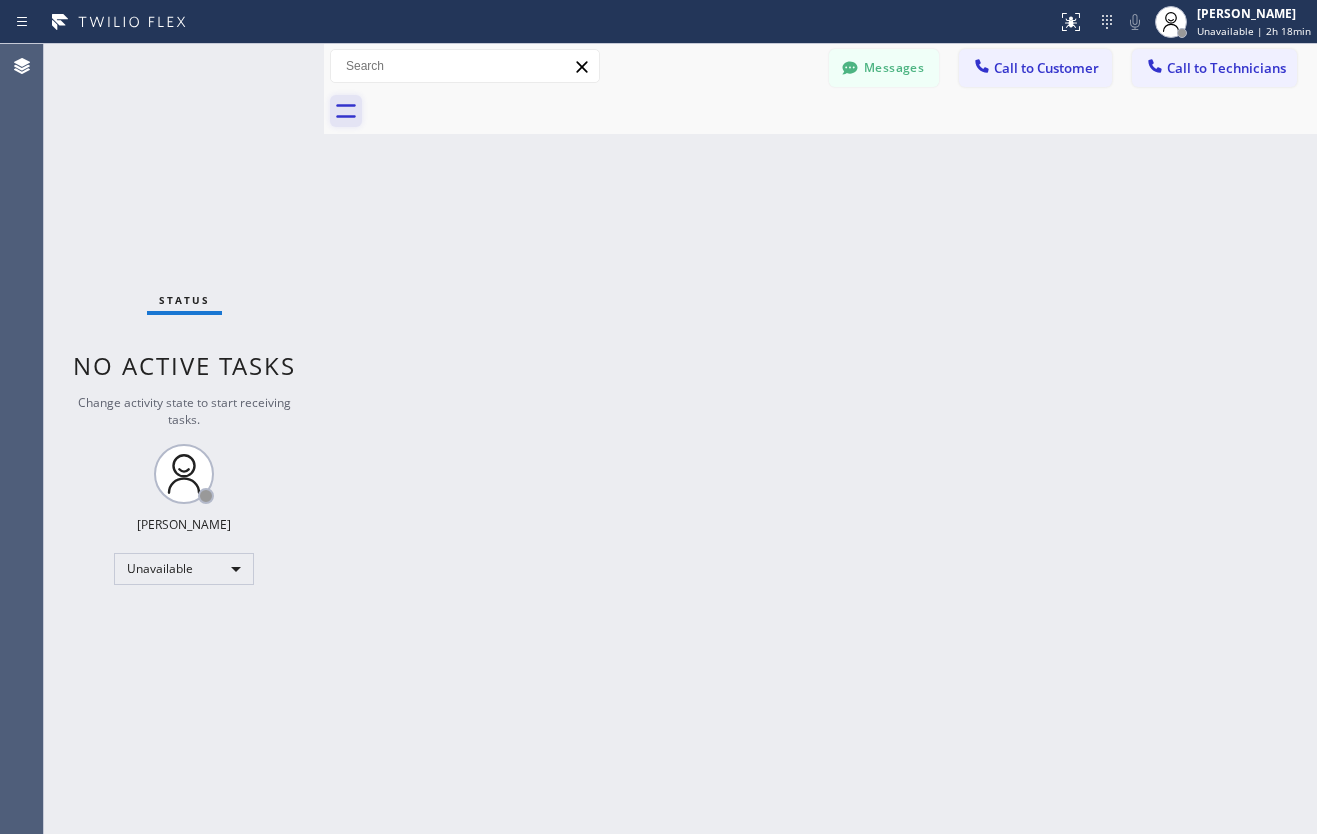 click 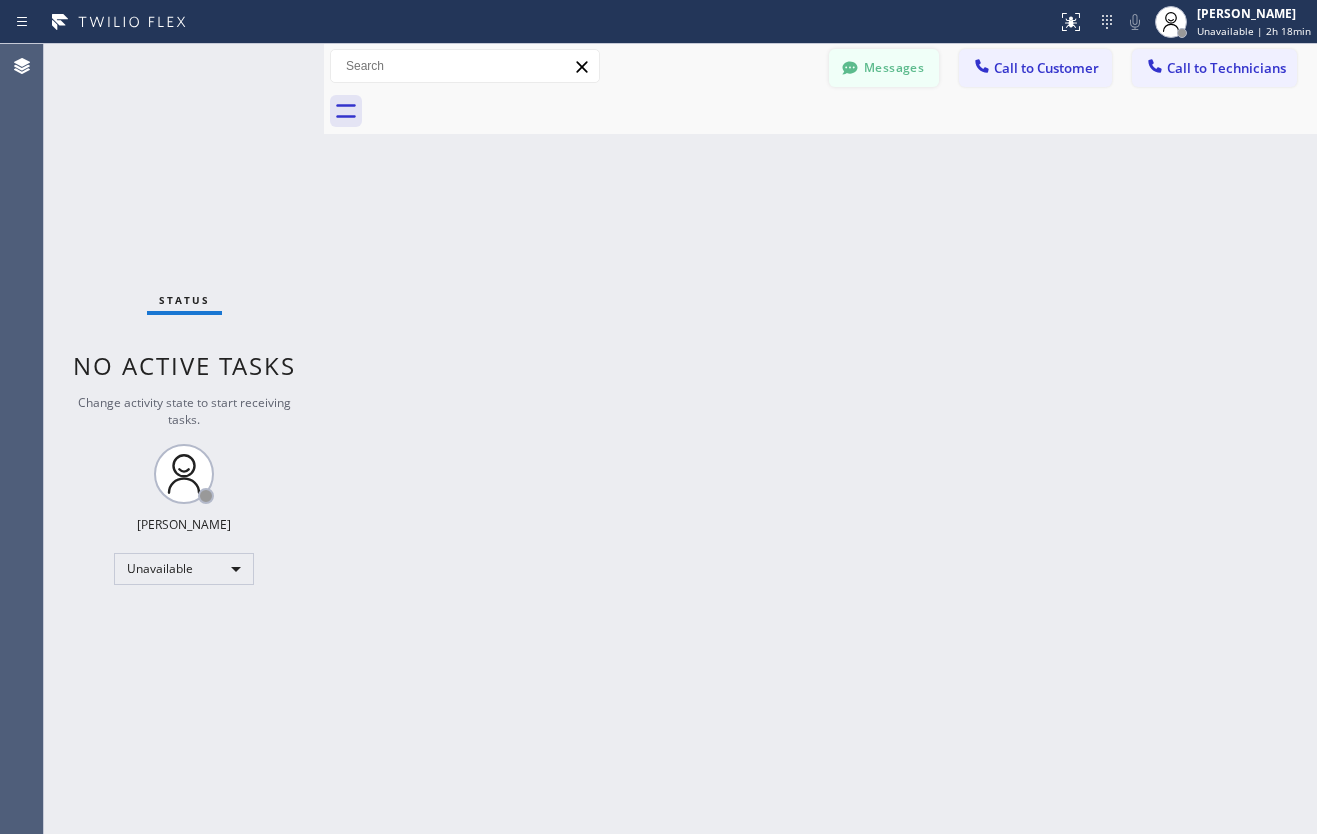 click on "Messages" at bounding box center (884, 68) 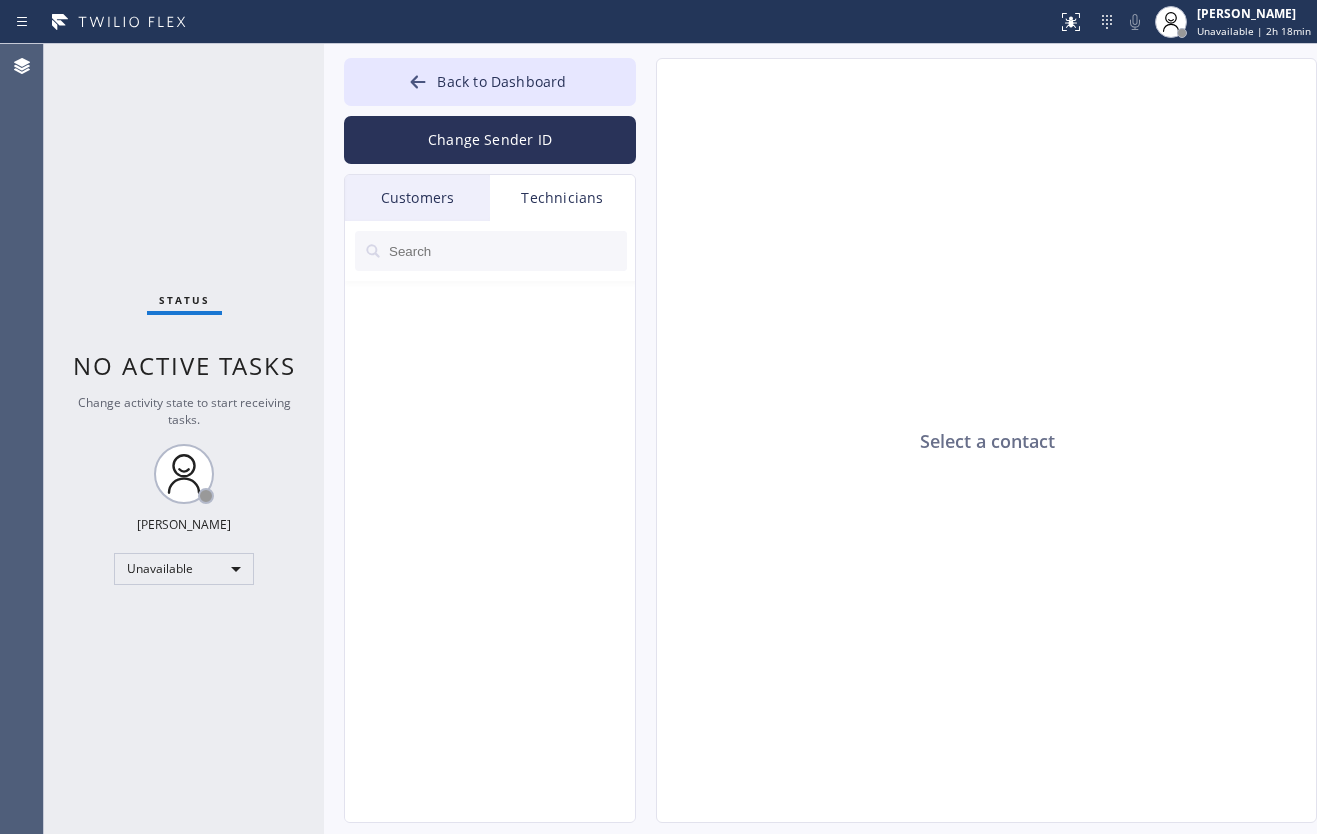 click on "Customers" at bounding box center [417, 198] 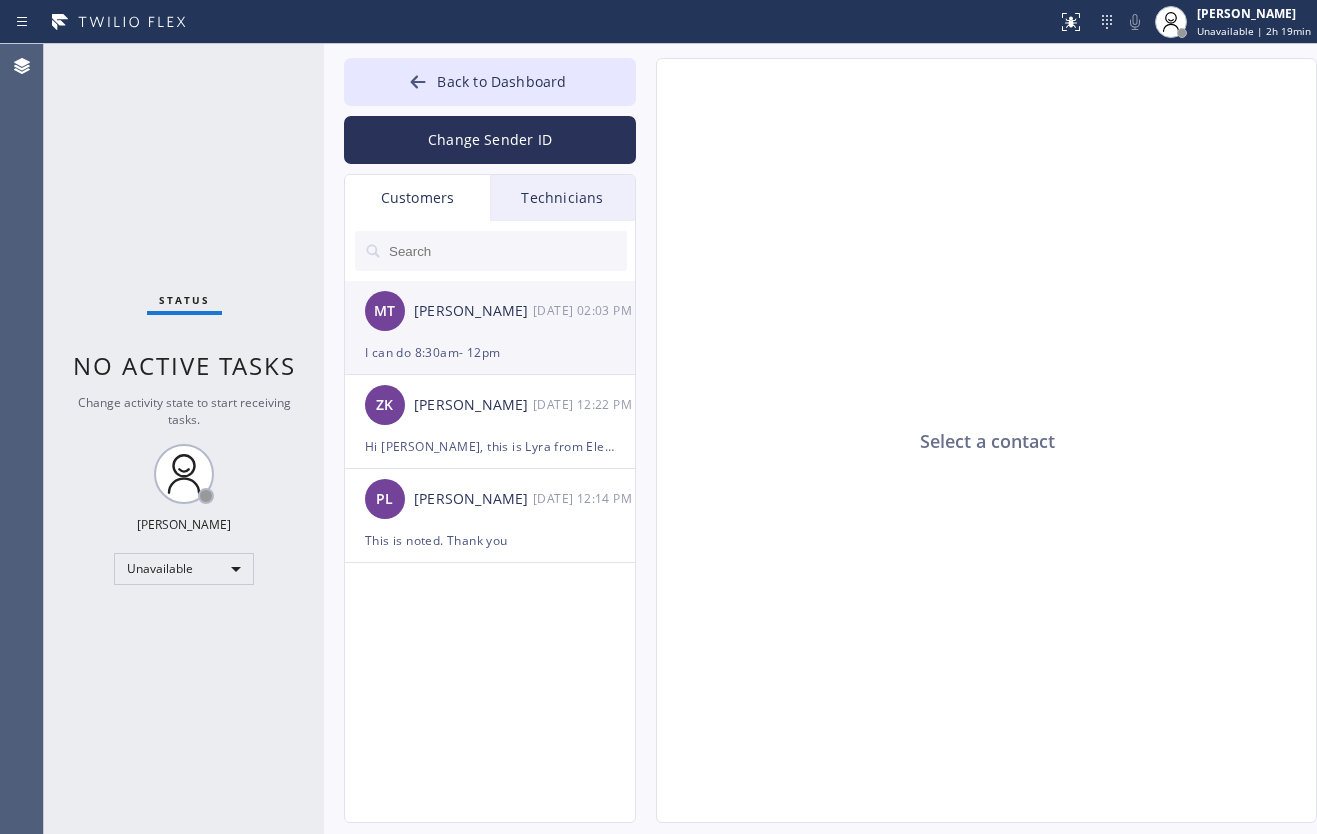 click on "I can do 8:30am- 12pm" at bounding box center [490, 352] 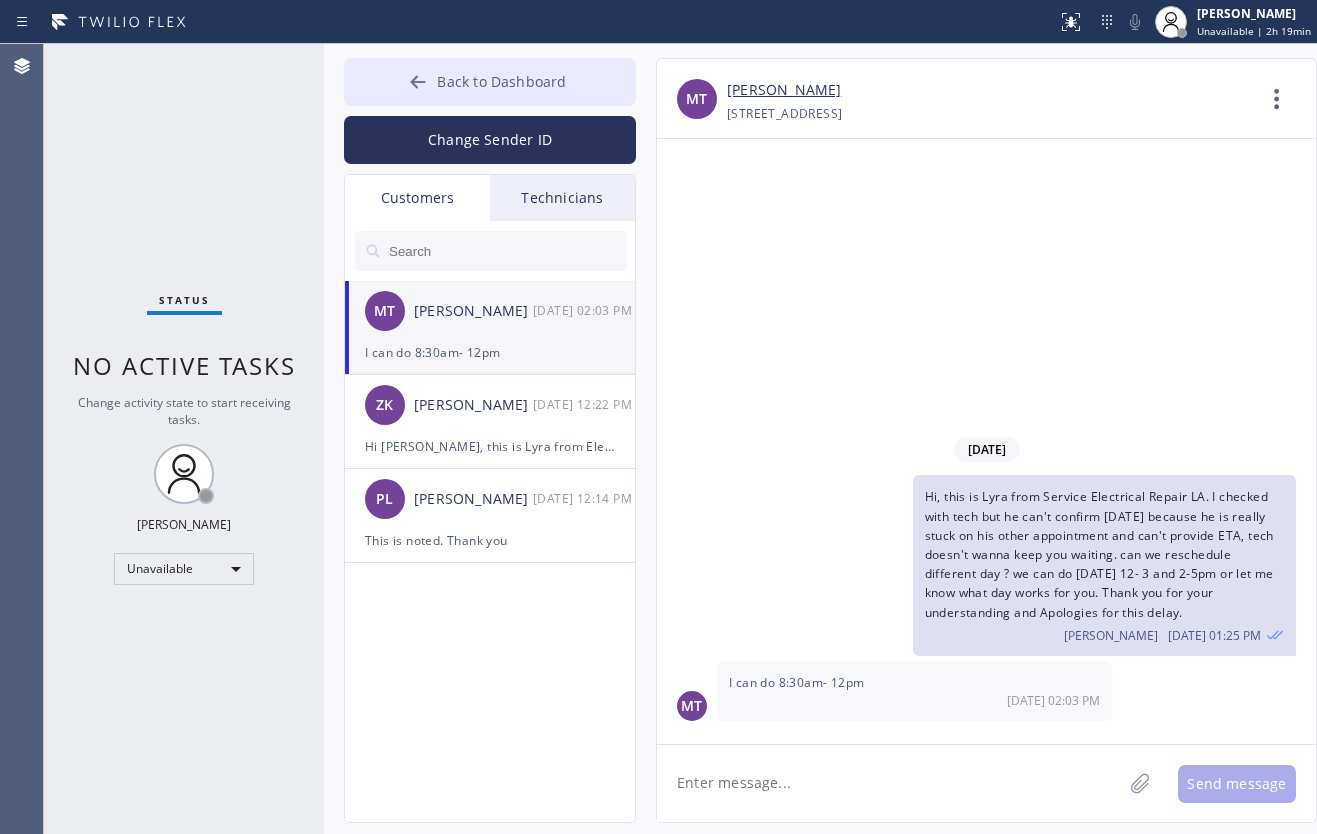 click 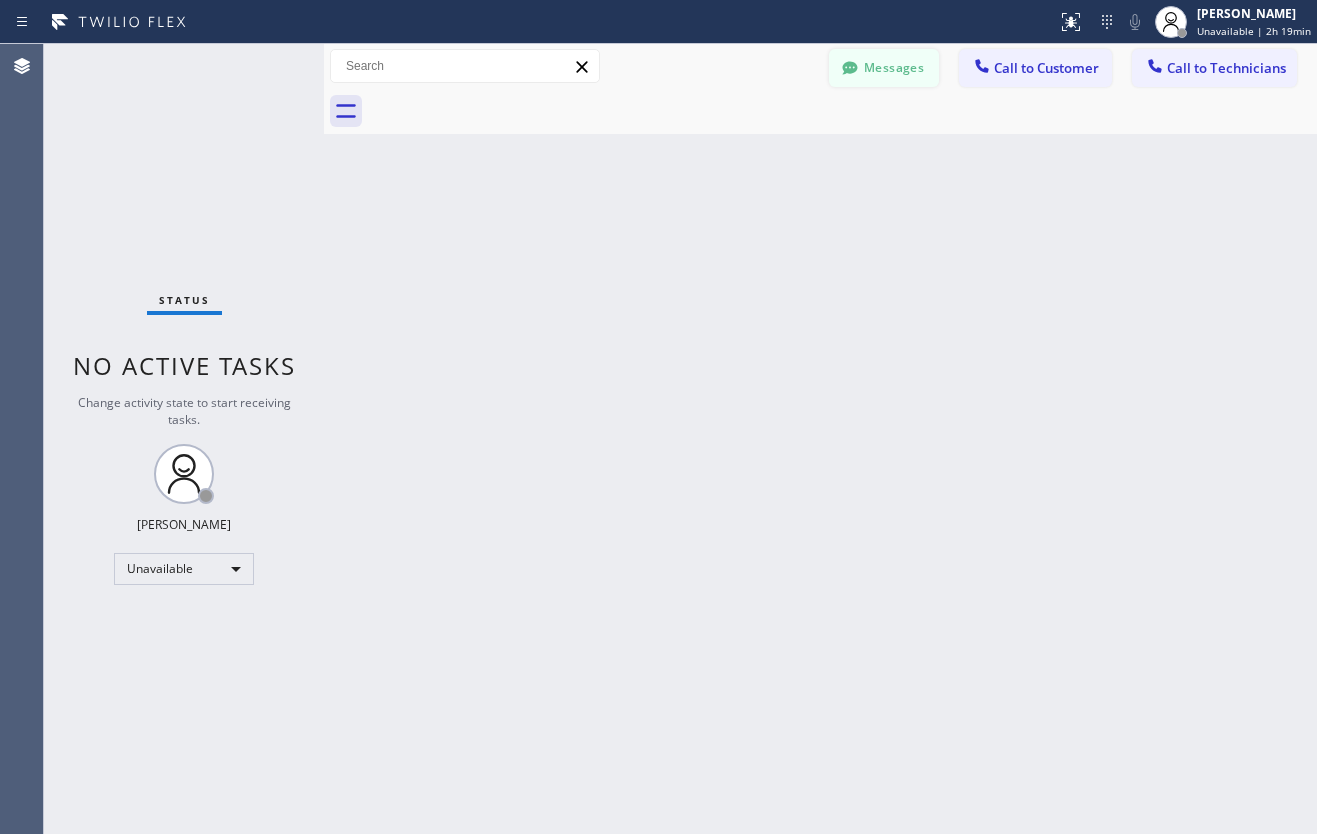 click on "Messages" at bounding box center [884, 68] 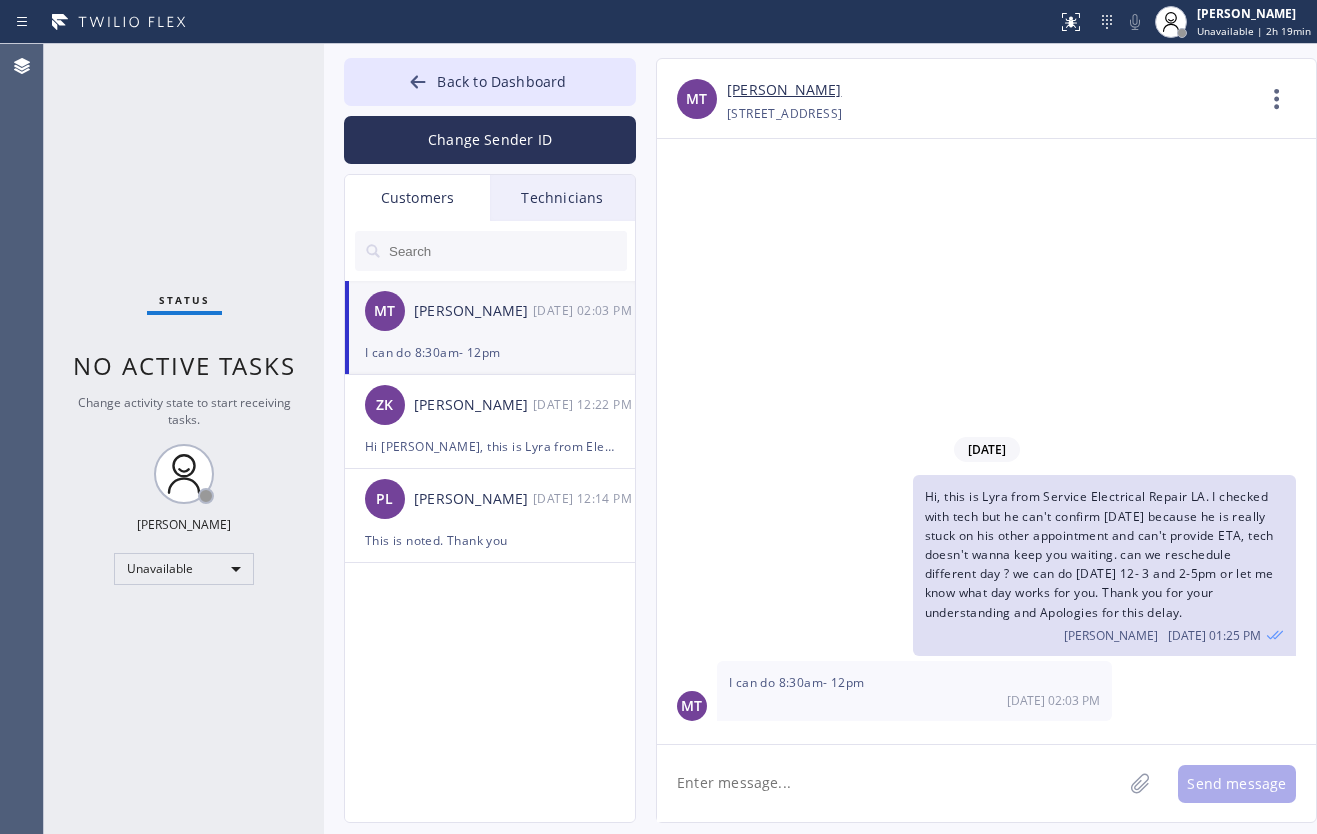 click on "Customers" at bounding box center (417, 198) 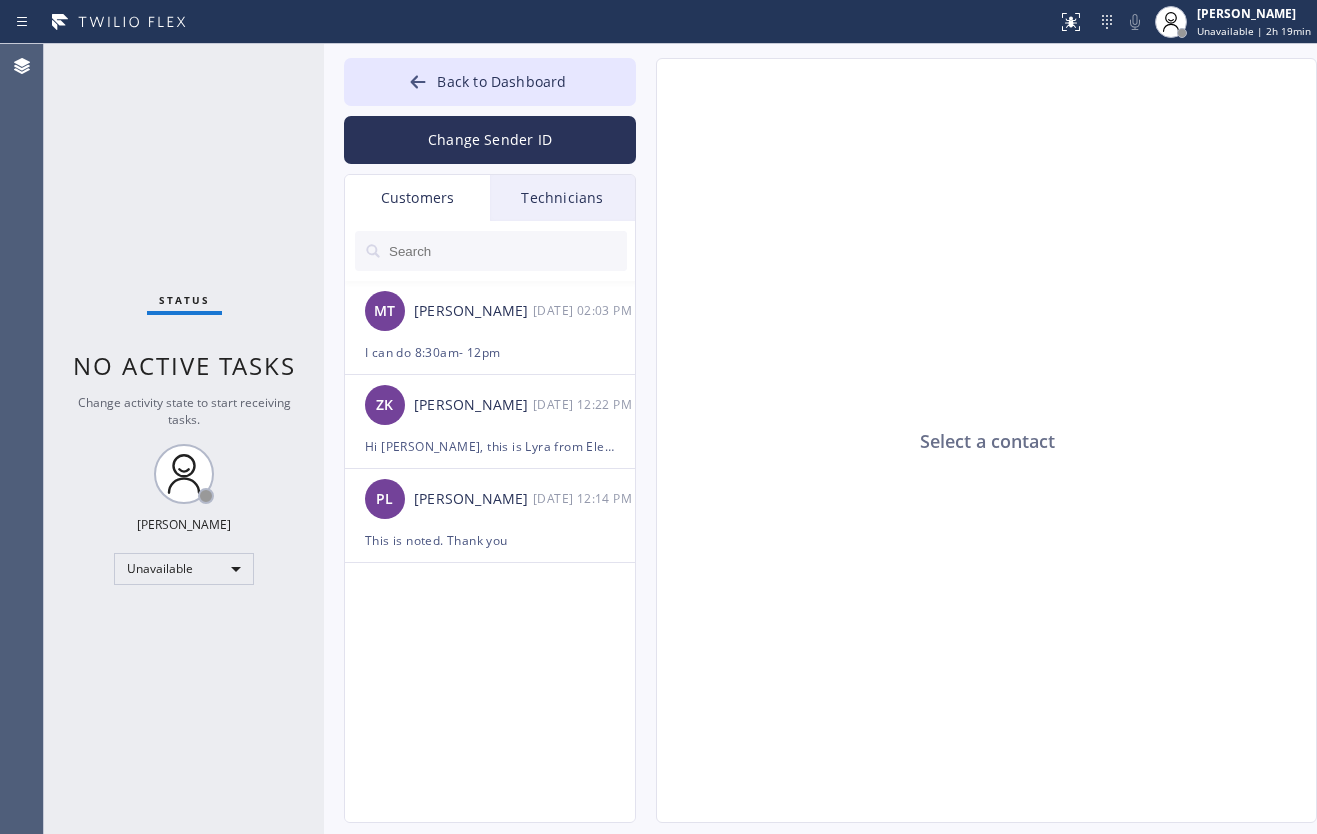 click on "Customers" at bounding box center [417, 198] 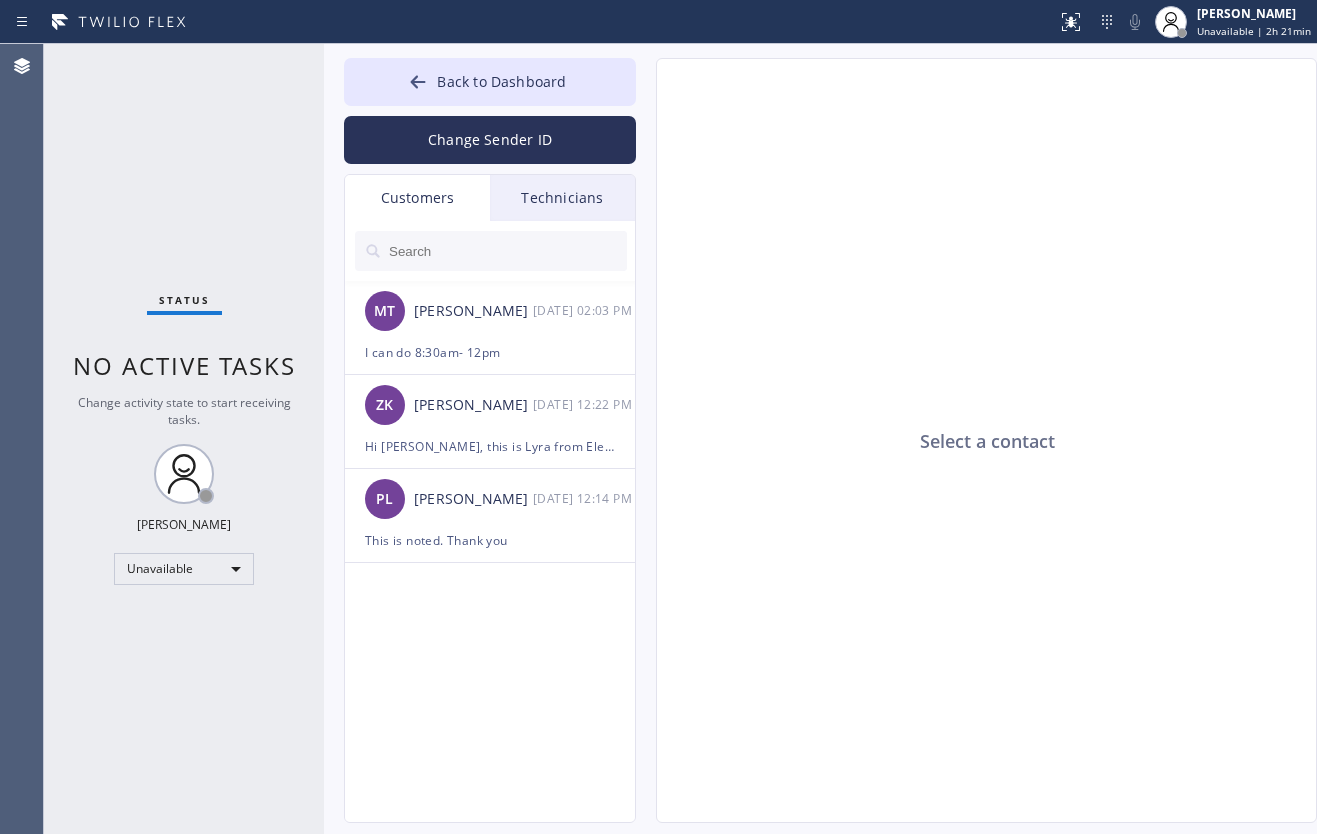 click at bounding box center (507, 251) 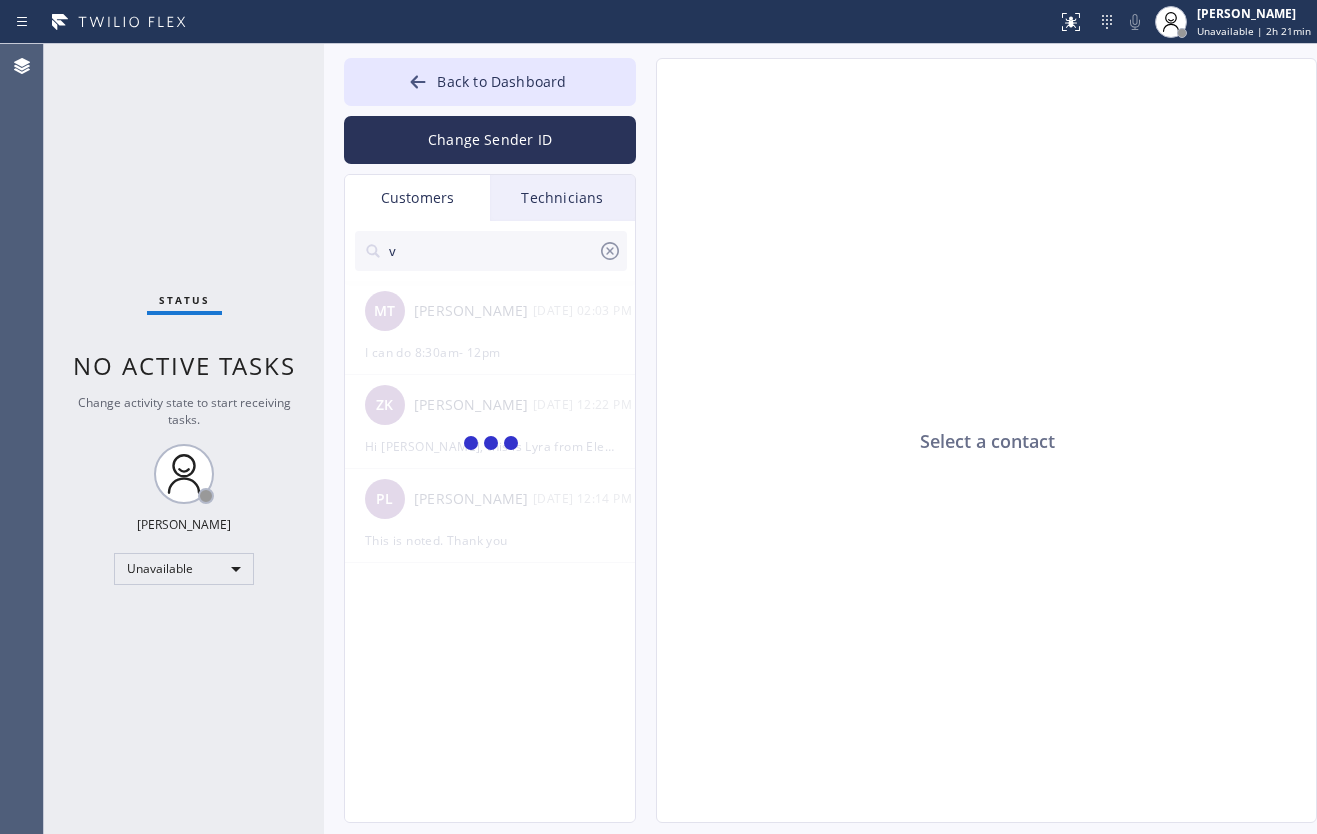 type 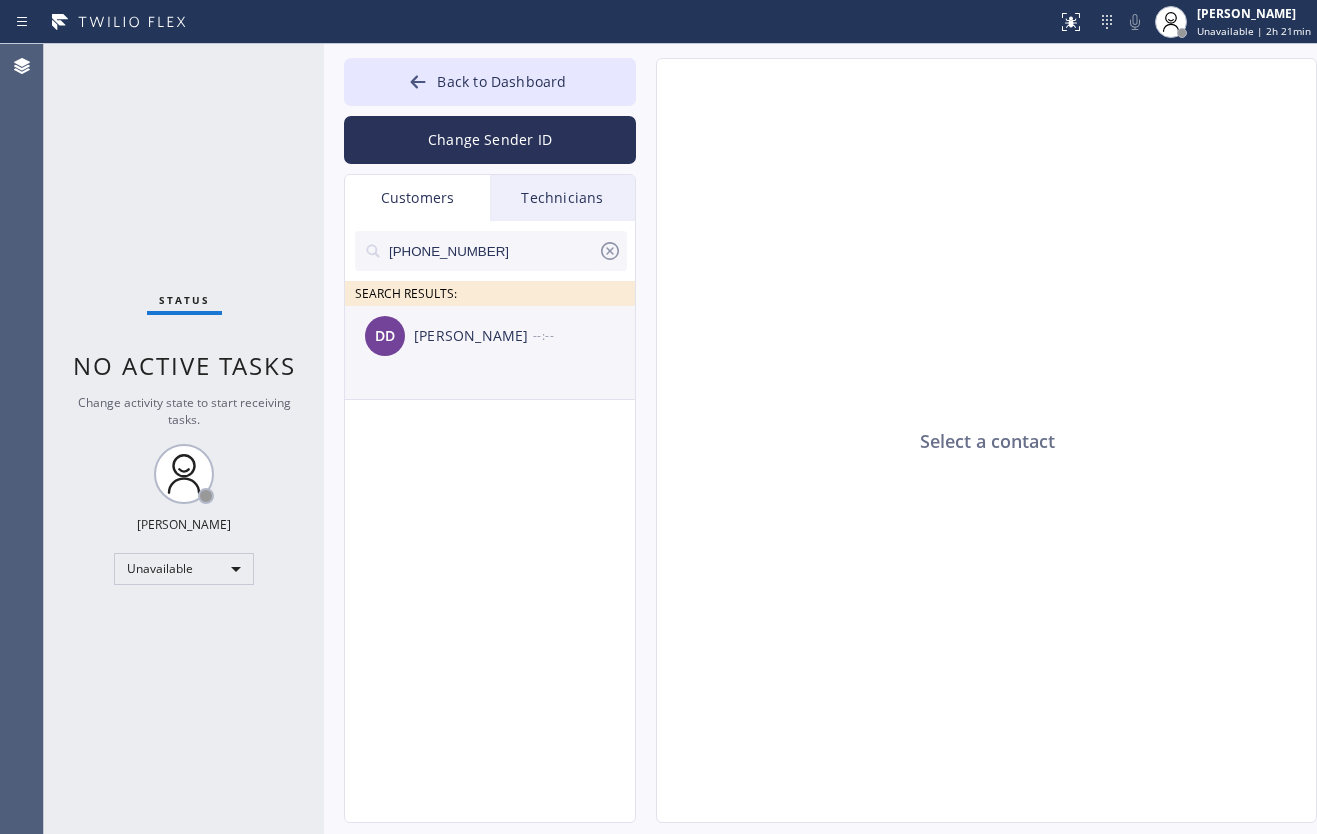 click on "DD [PERSON_NAME] --:--" at bounding box center [491, 336] 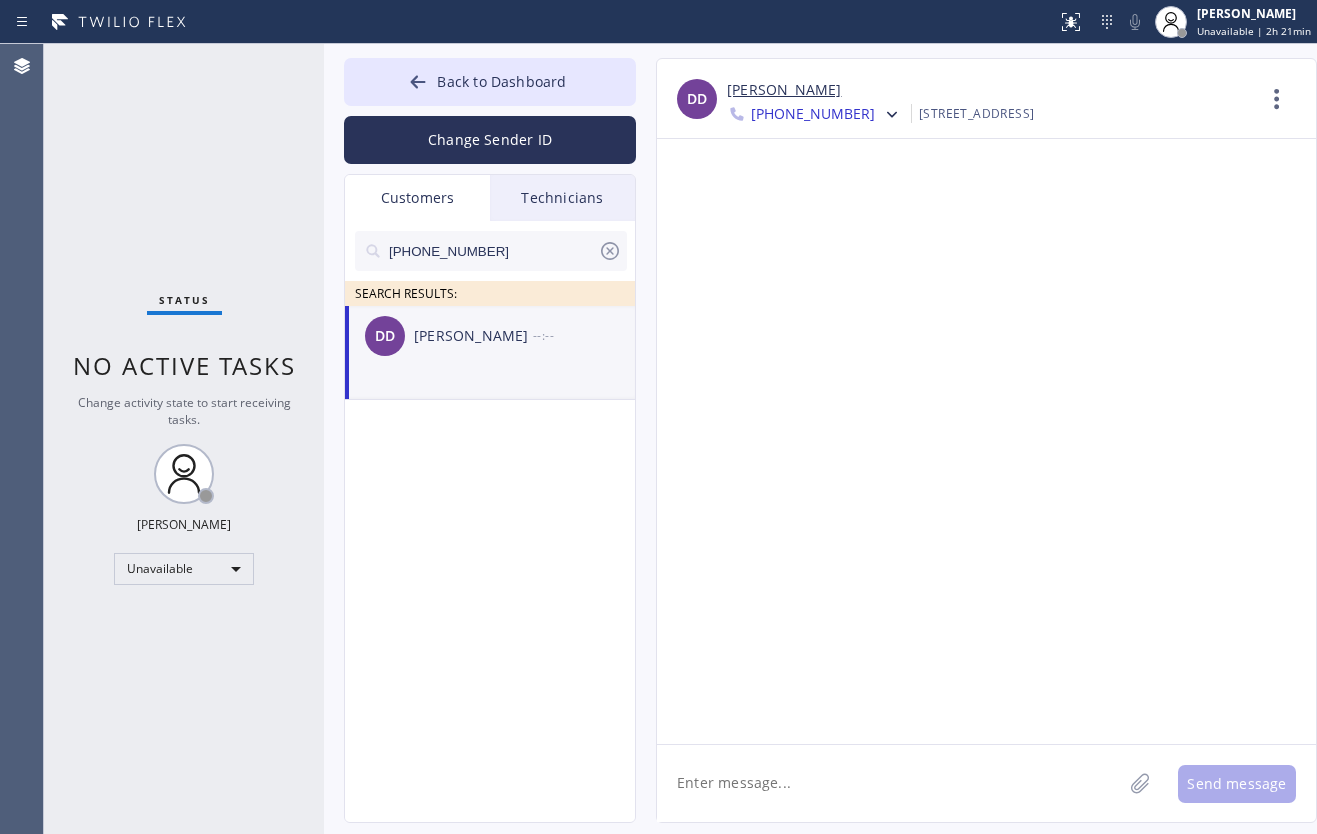 click 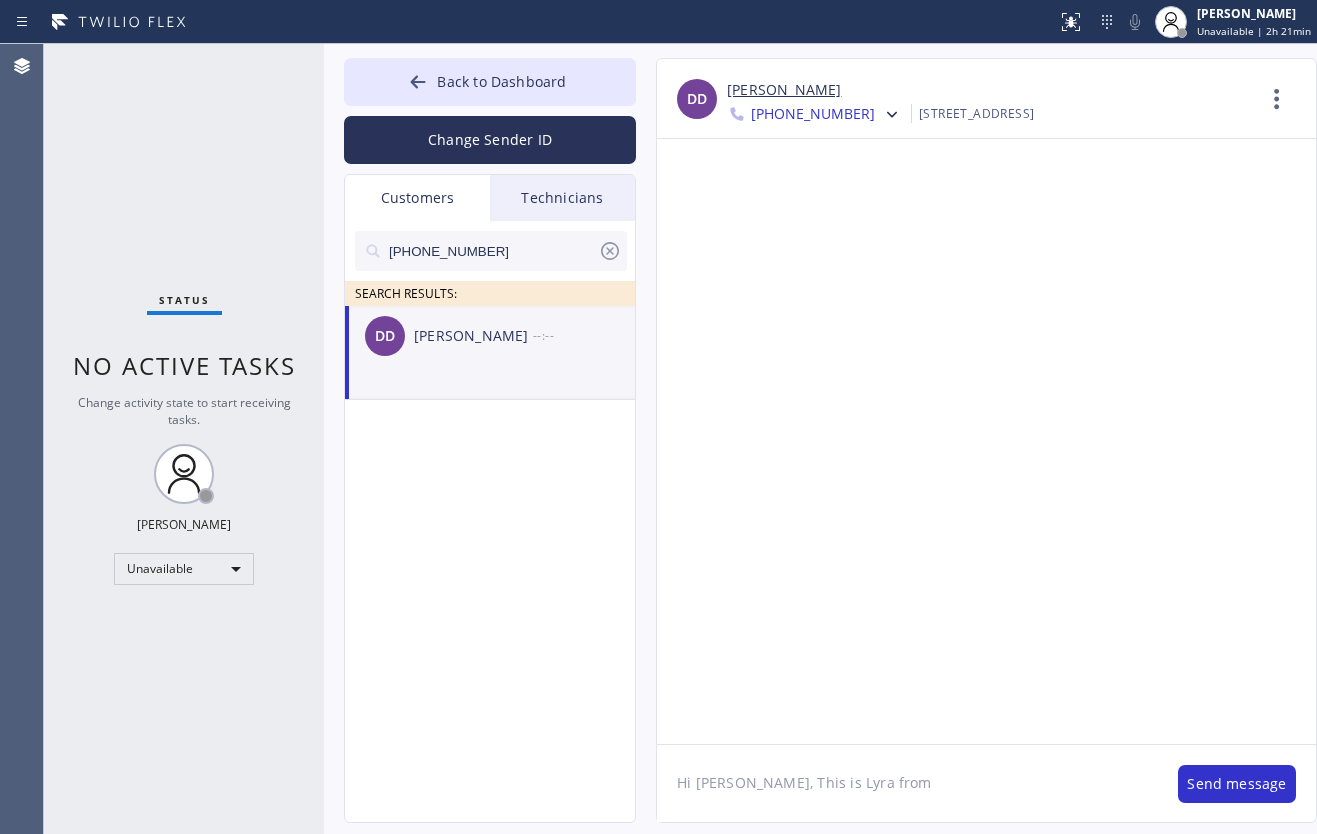 click on "Hi [PERSON_NAME], This is Lyra from" 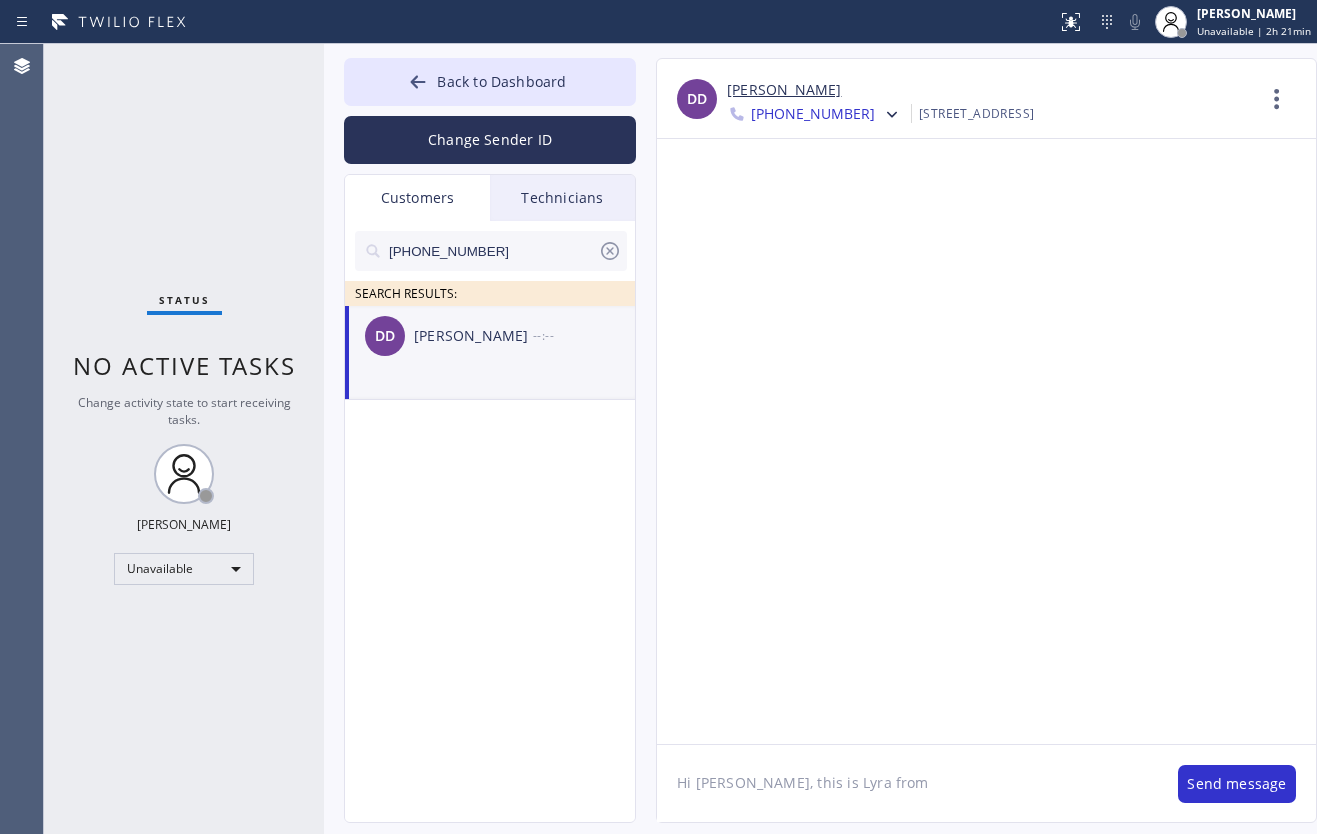 click on "Hi [PERSON_NAME], this is Lyra from" 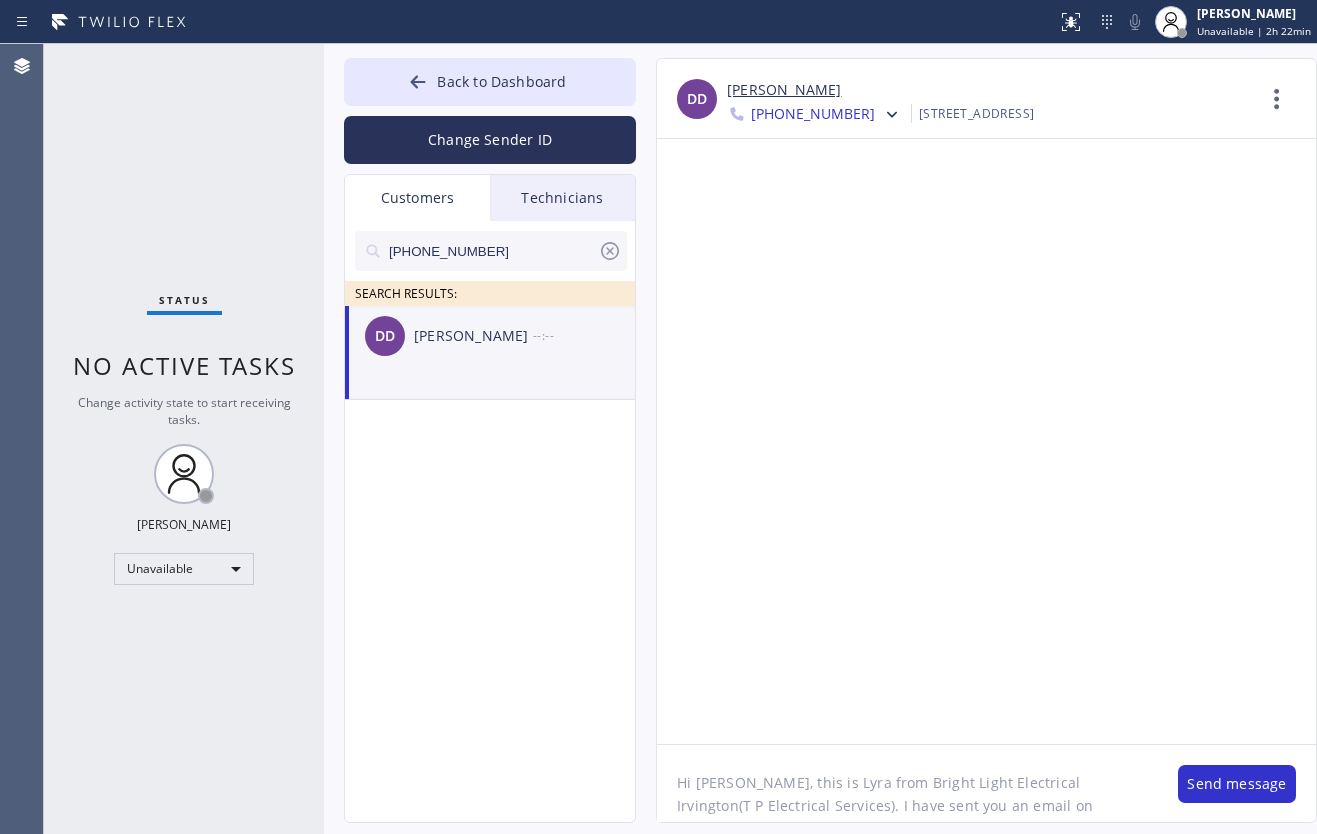 drag, startPoint x: 722, startPoint y: 15, endPoint x: 754, endPoint y: 54, distance: 50.447994 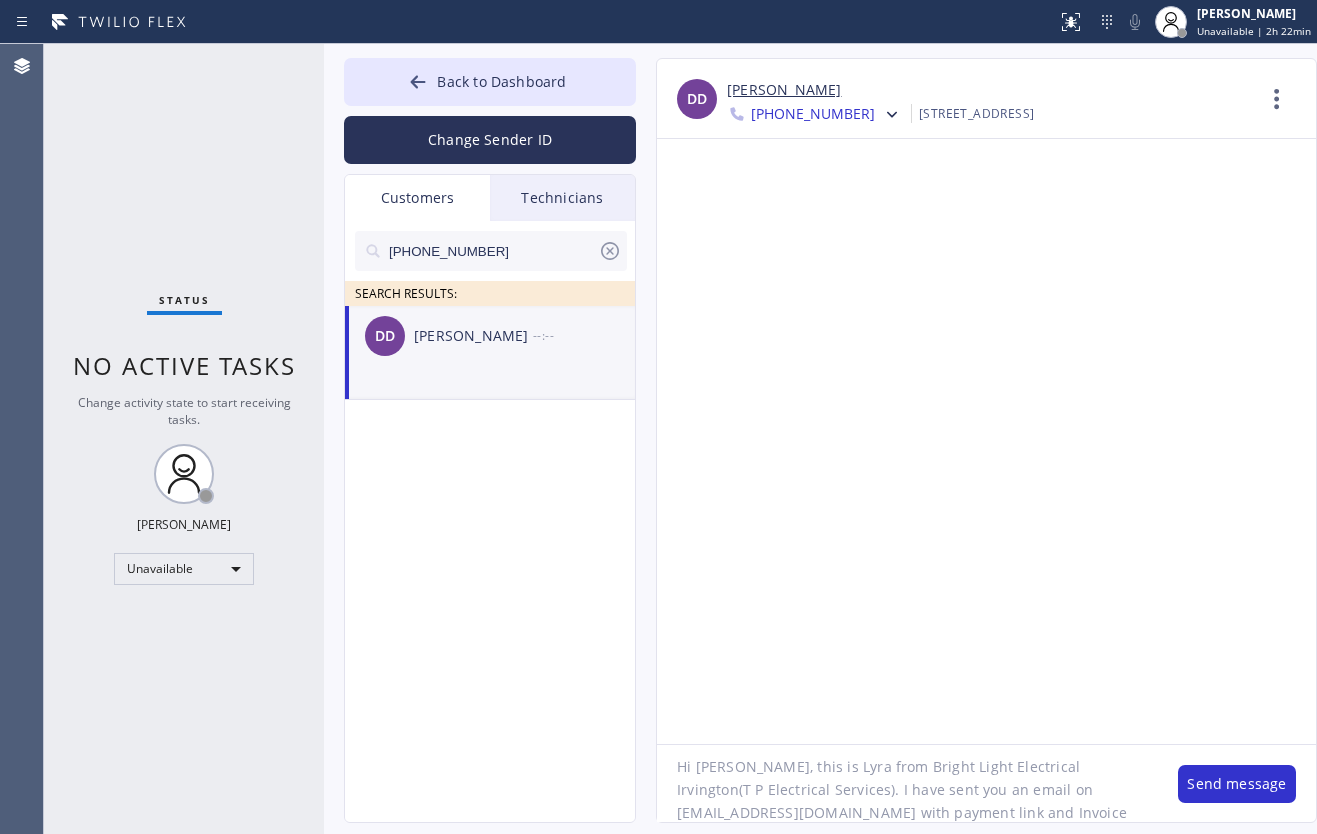 scroll, scrollTop: 19, scrollLeft: 0, axis: vertical 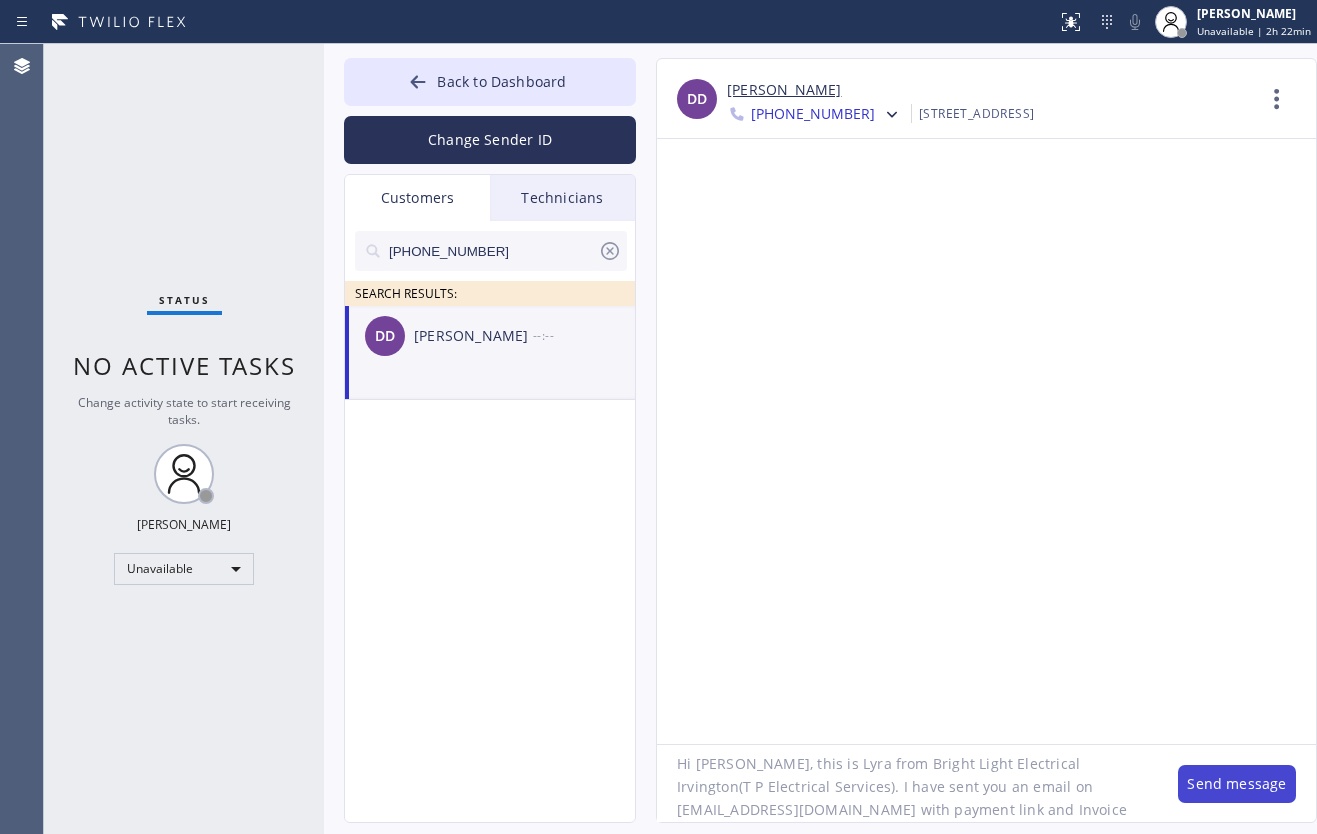 type on "Hi [PERSON_NAME], this is Lyra from Bright Light Electrical Irvington(T P Electrical Services). I have sent you an email on [EMAIL_ADDRESS][DOMAIN_NAME] with payment link and Invoice attached. Thank you!" 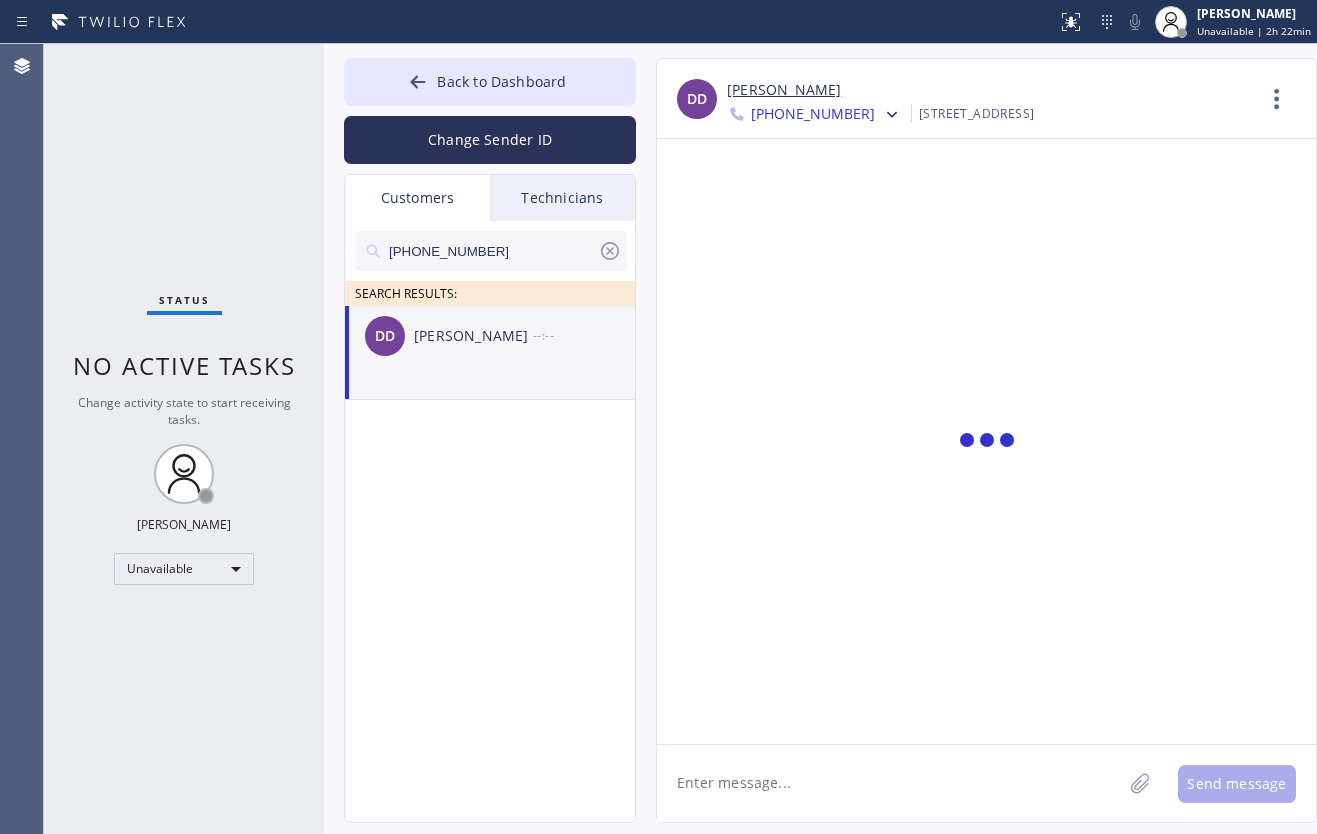 scroll, scrollTop: 0, scrollLeft: 0, axis: both 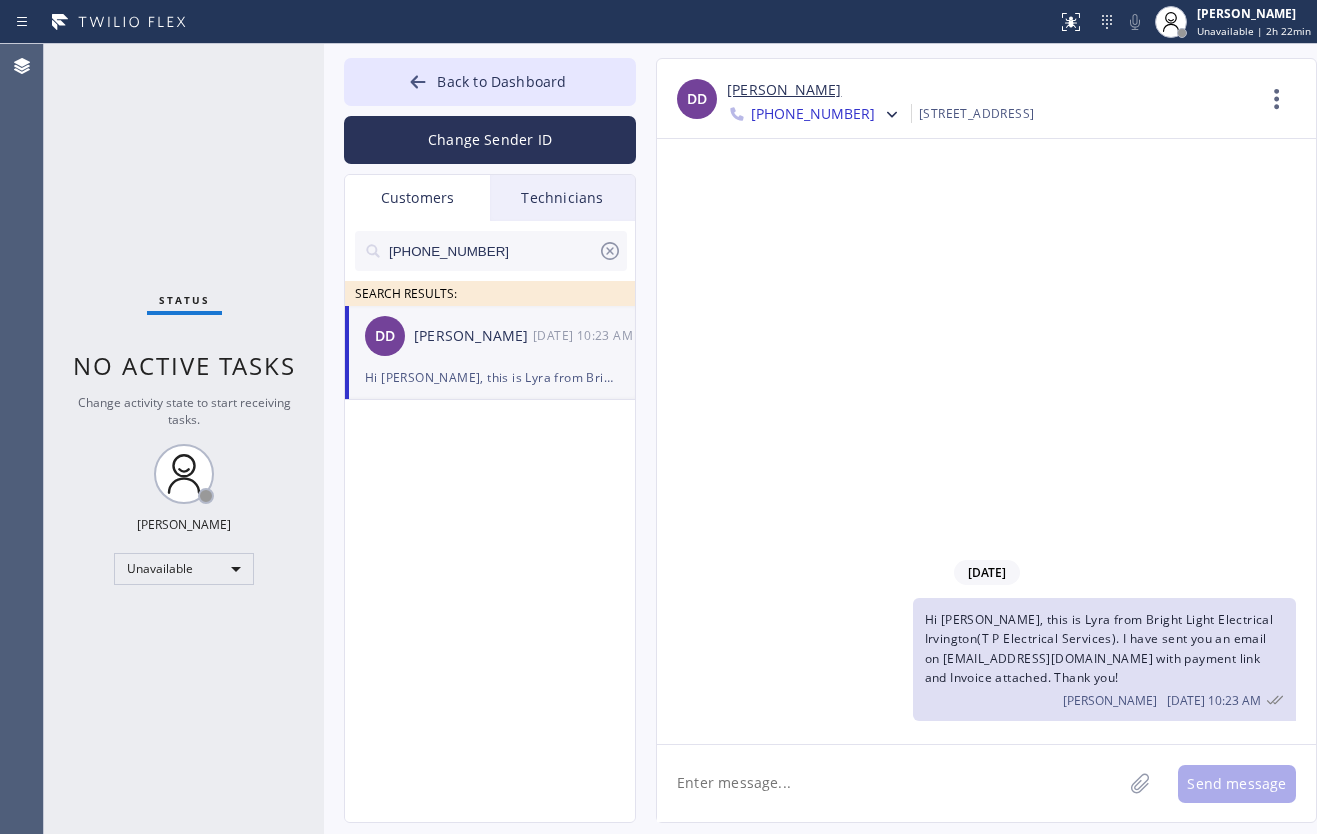 click on "Customers" at bounding box center (417, 198) 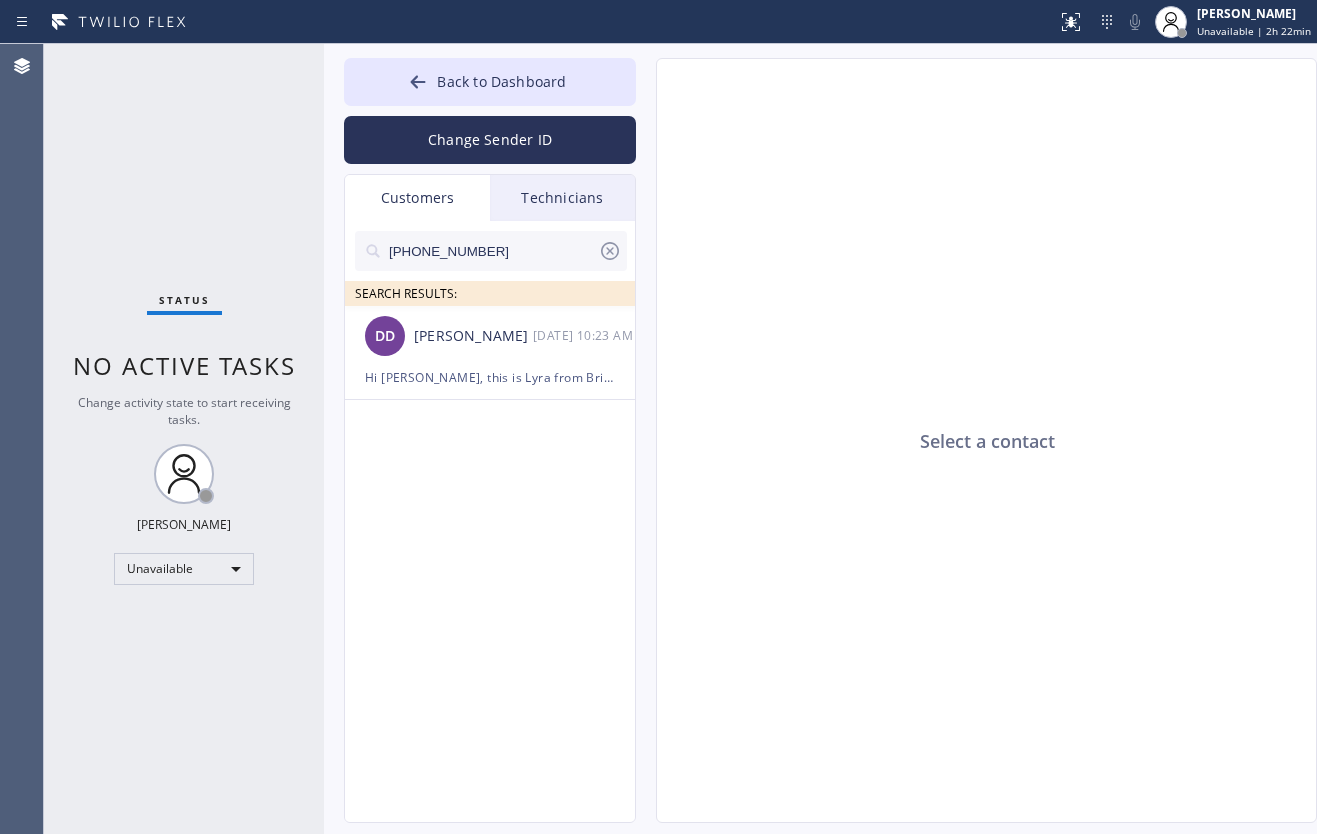 click on "Customers" at bounding box center [417, 198] 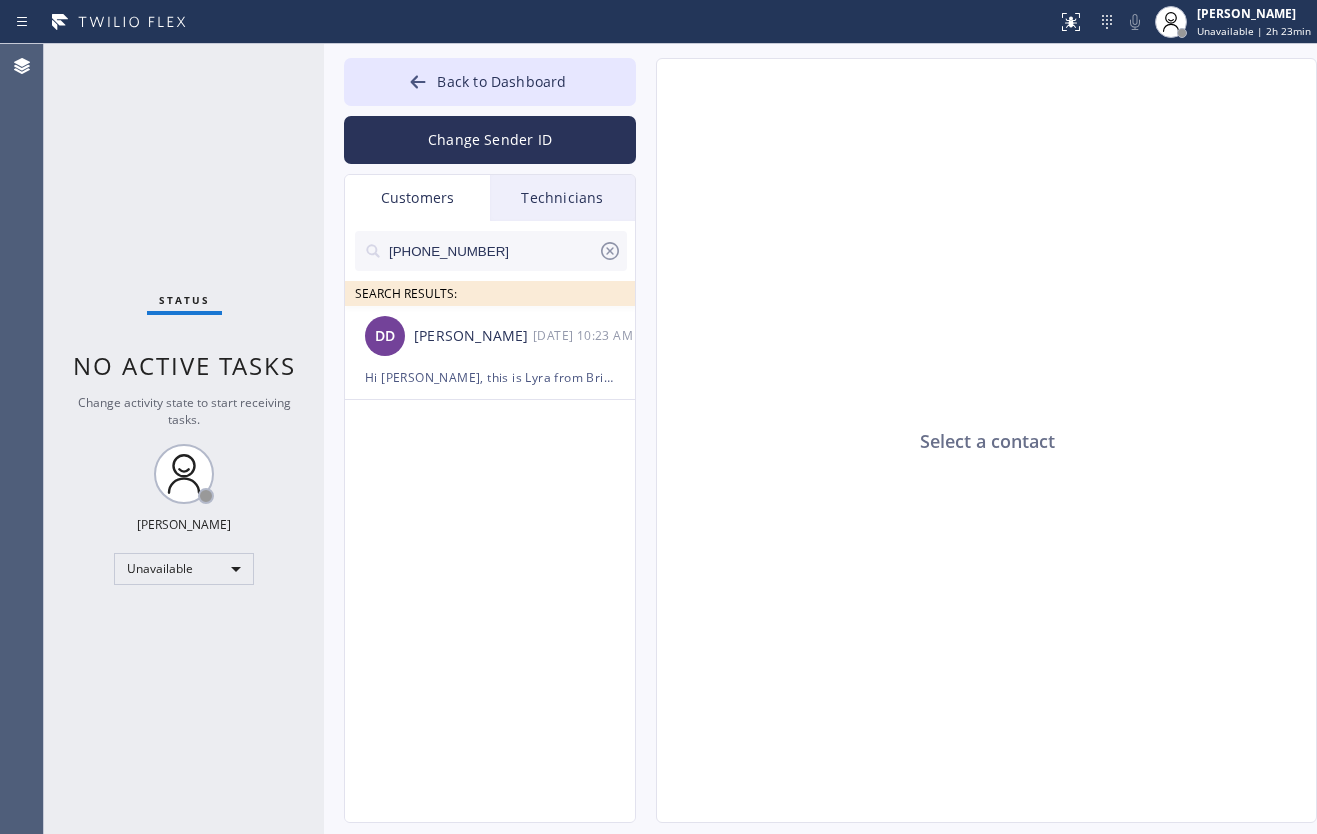 click on "Customers" at bounding box center [417, 198] 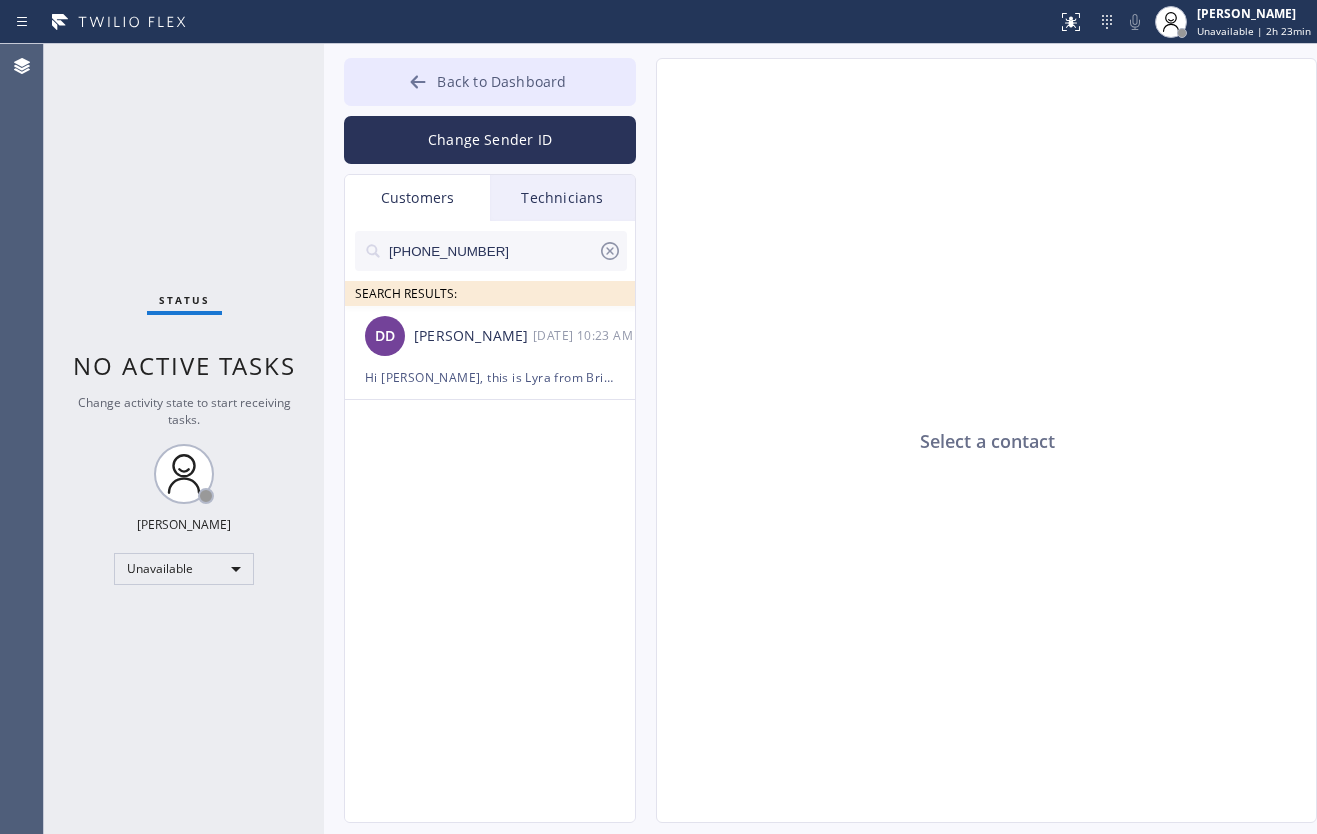 click on "Back to Dashboard" at bounding box center (490, 82) 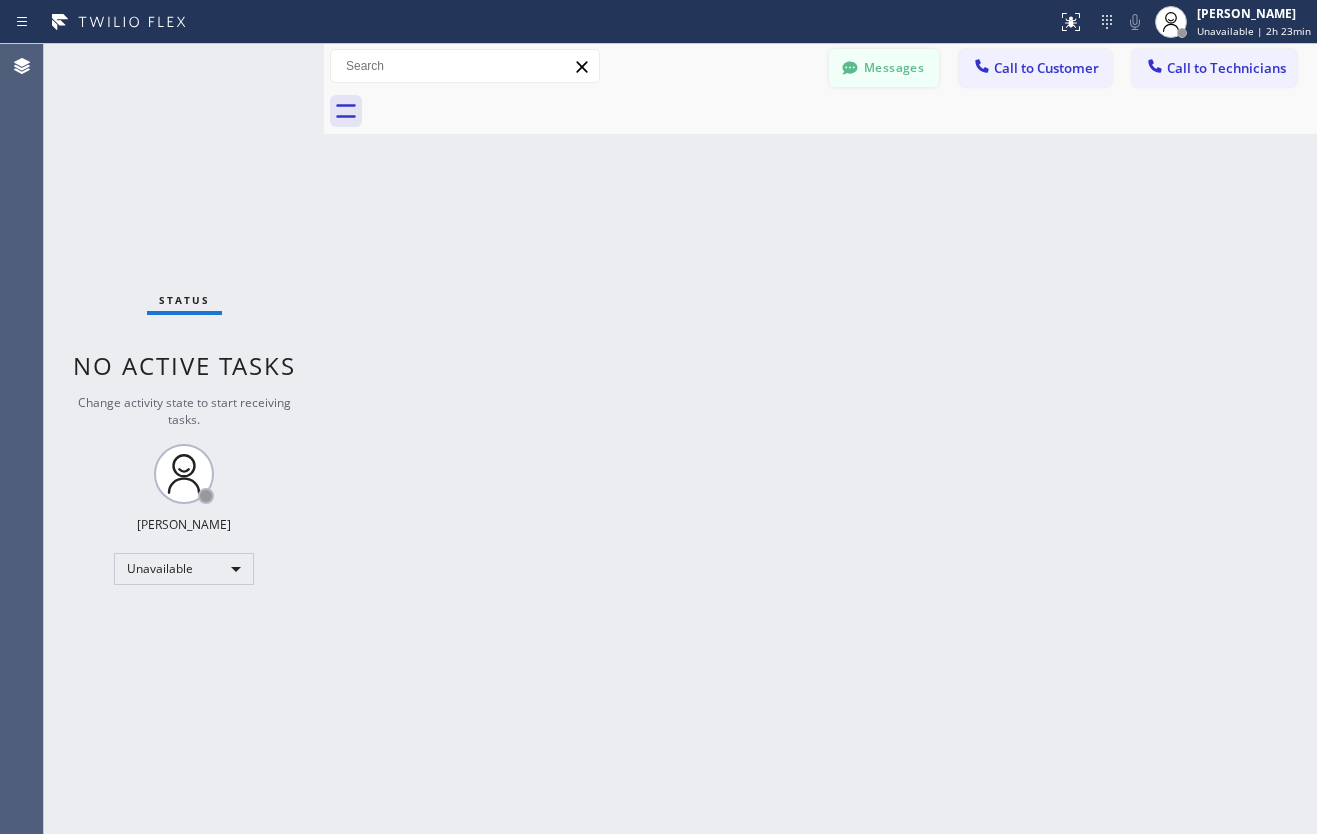 click on "Messages" at bounding box center [884, 68] 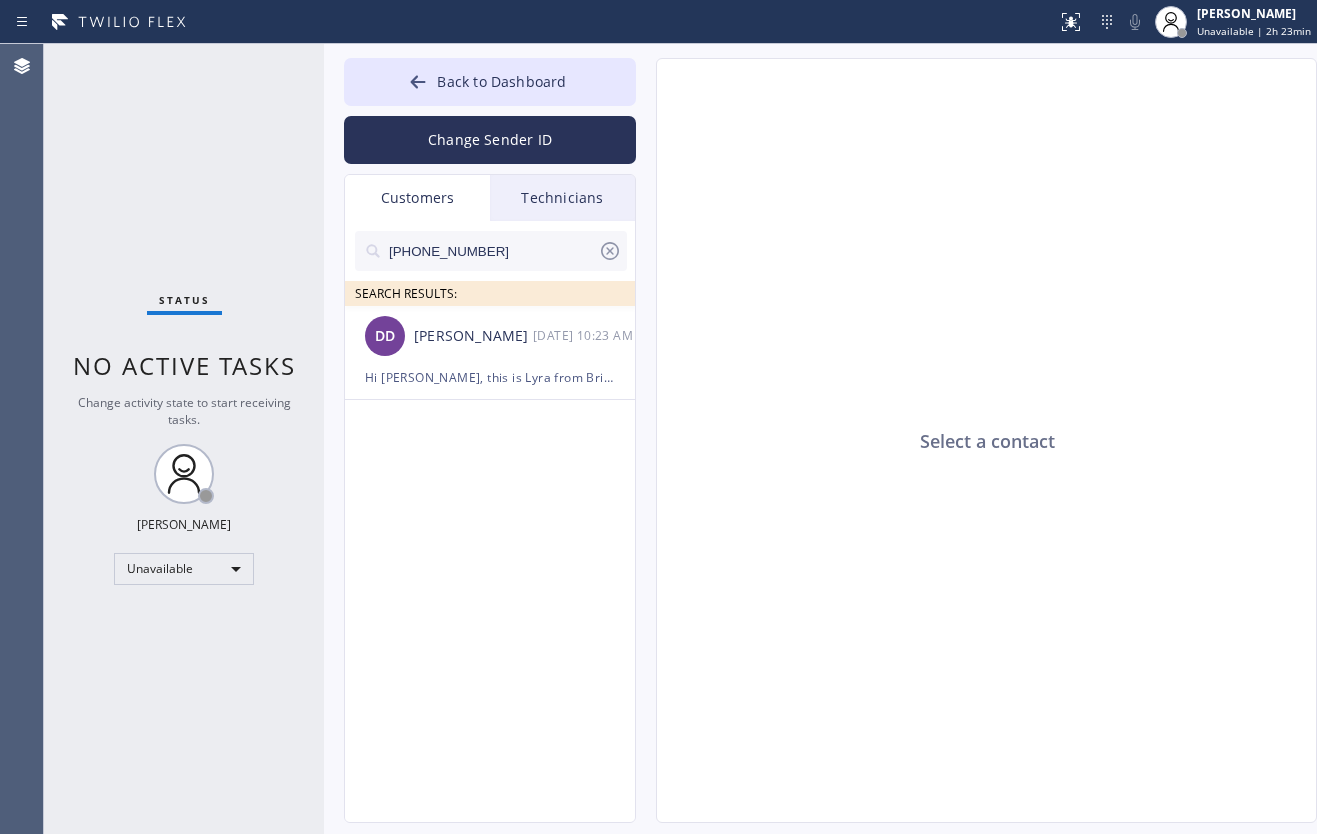 click 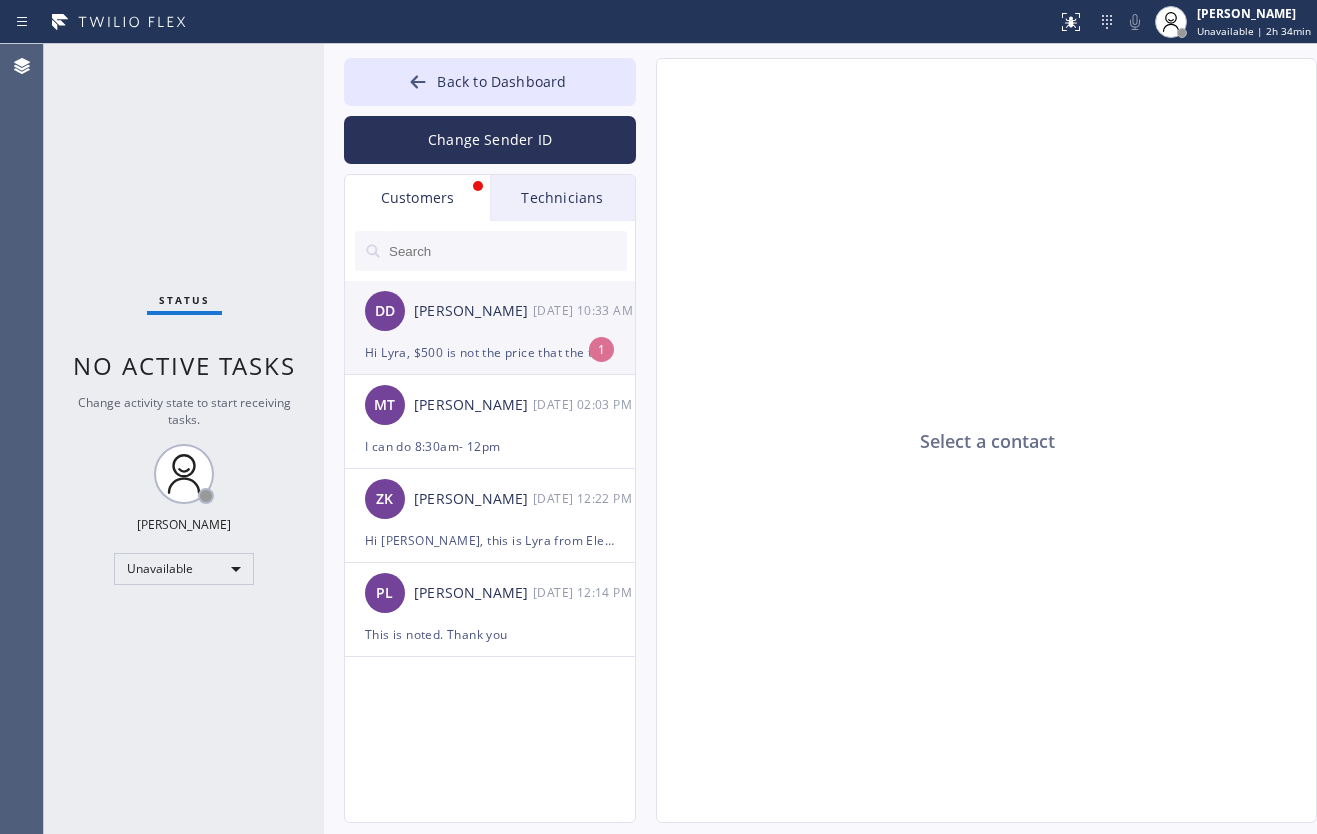 click on "Hi Lyra, $500 is not the price that the technician had quoted me. I believe it was $350." at bounding box center (490, 352) 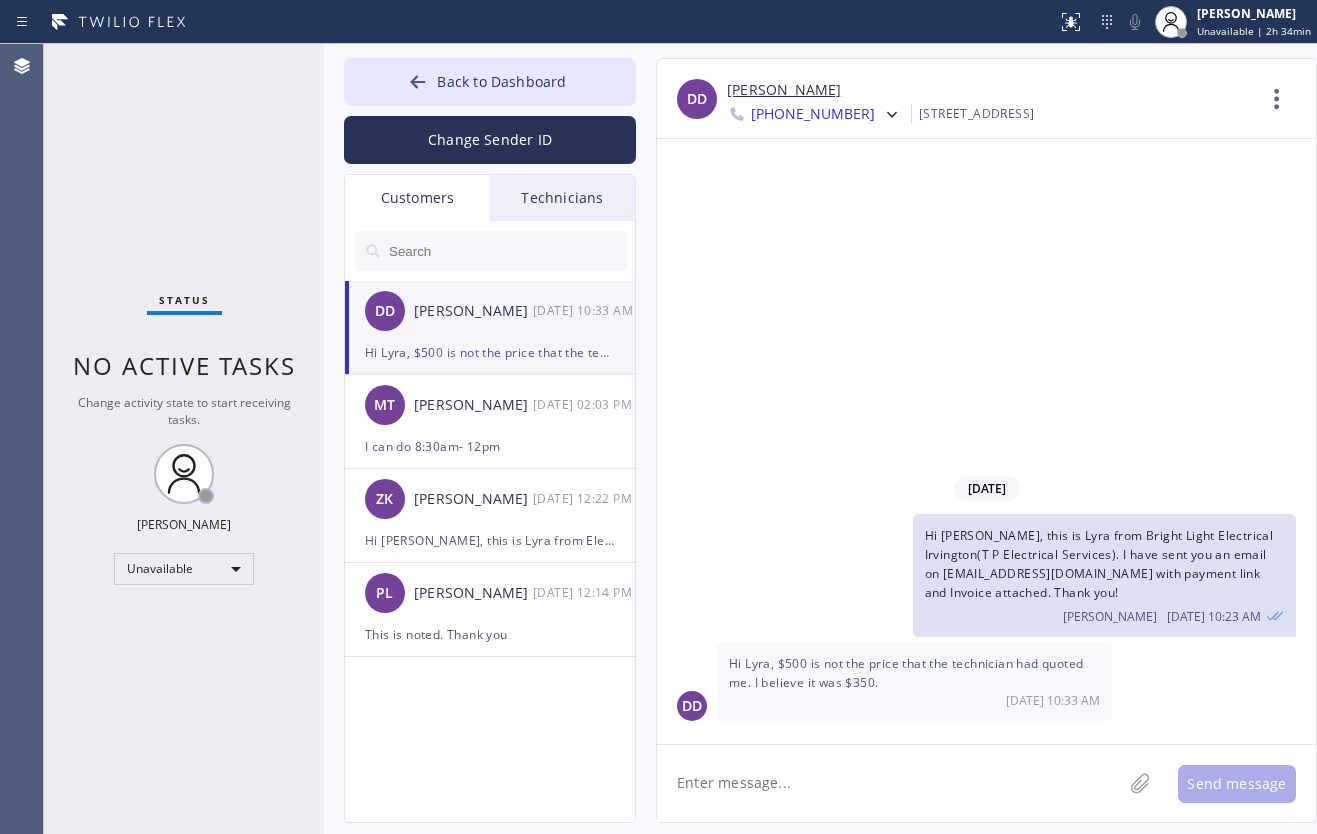 click 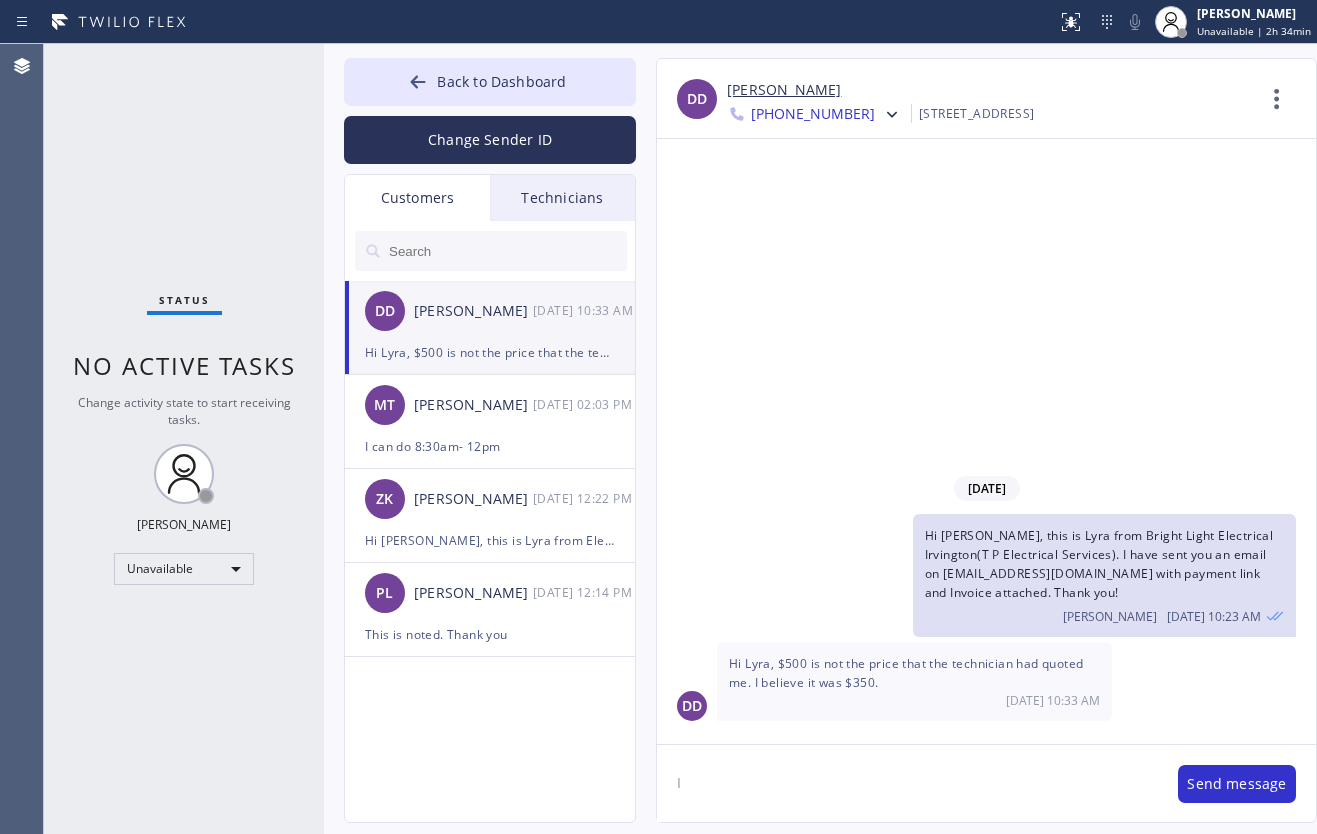 type on "I" 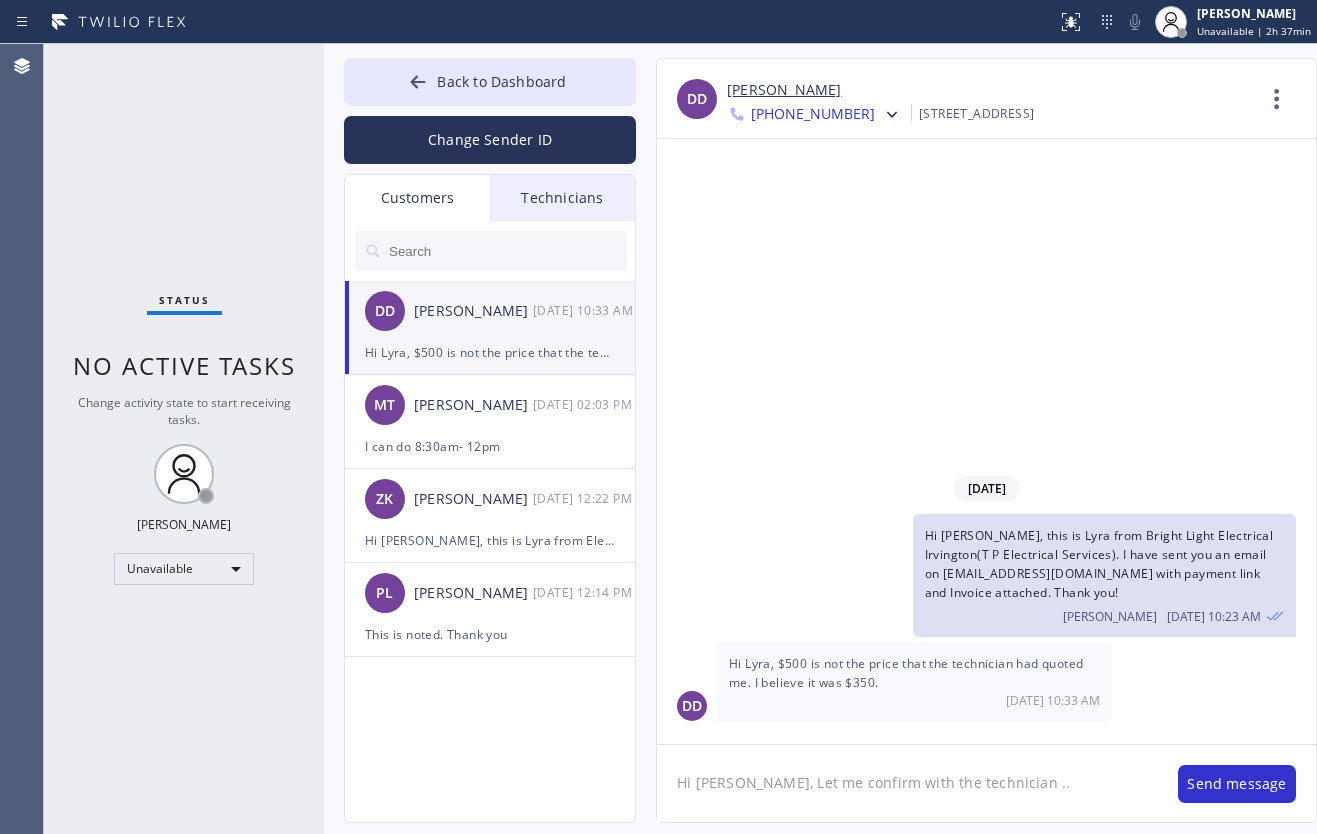 drag, startPoint x: 1031, startPoint y: 789, endPoint x: 740, endPoint y: 772, distance: 291.49615 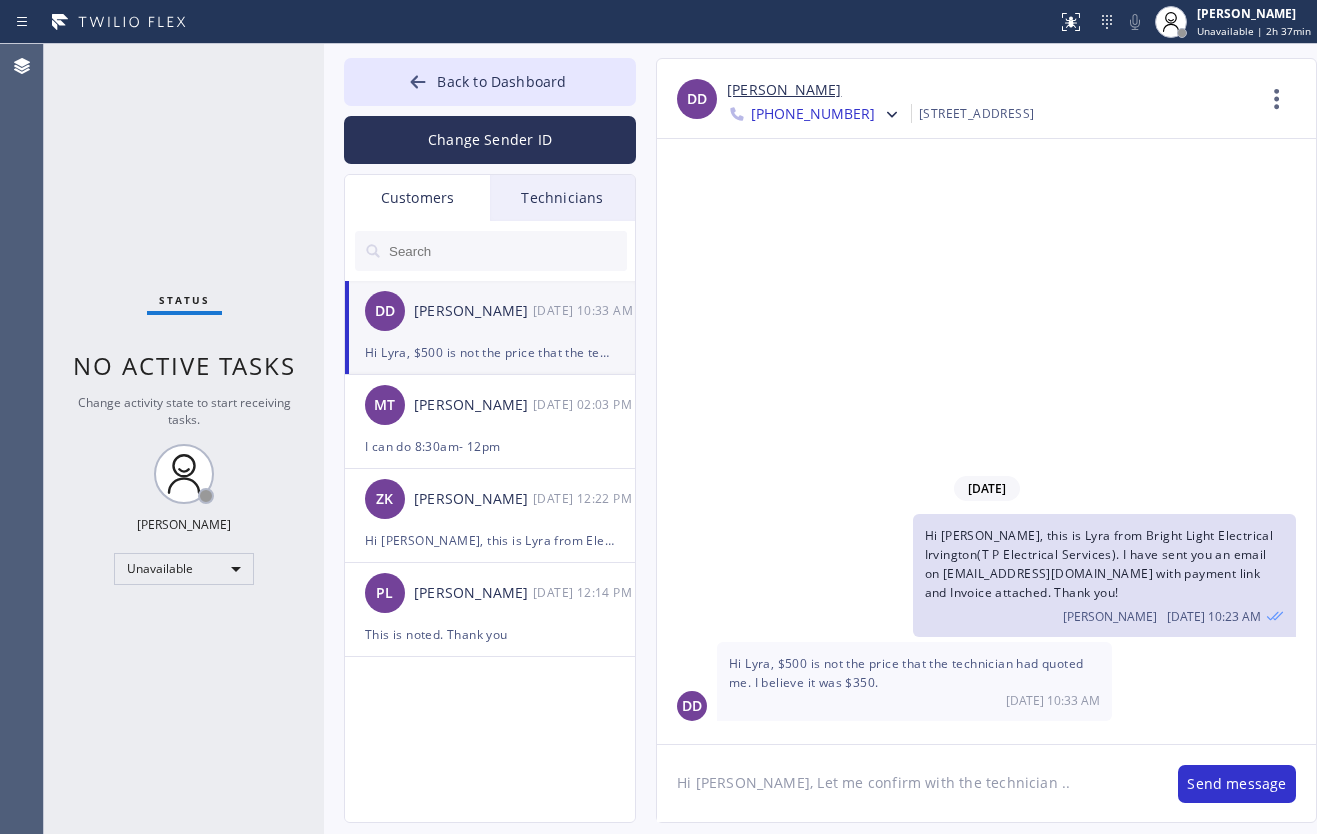 click on "Hi [PERSON_NAME], Let me confirm with the technician .." 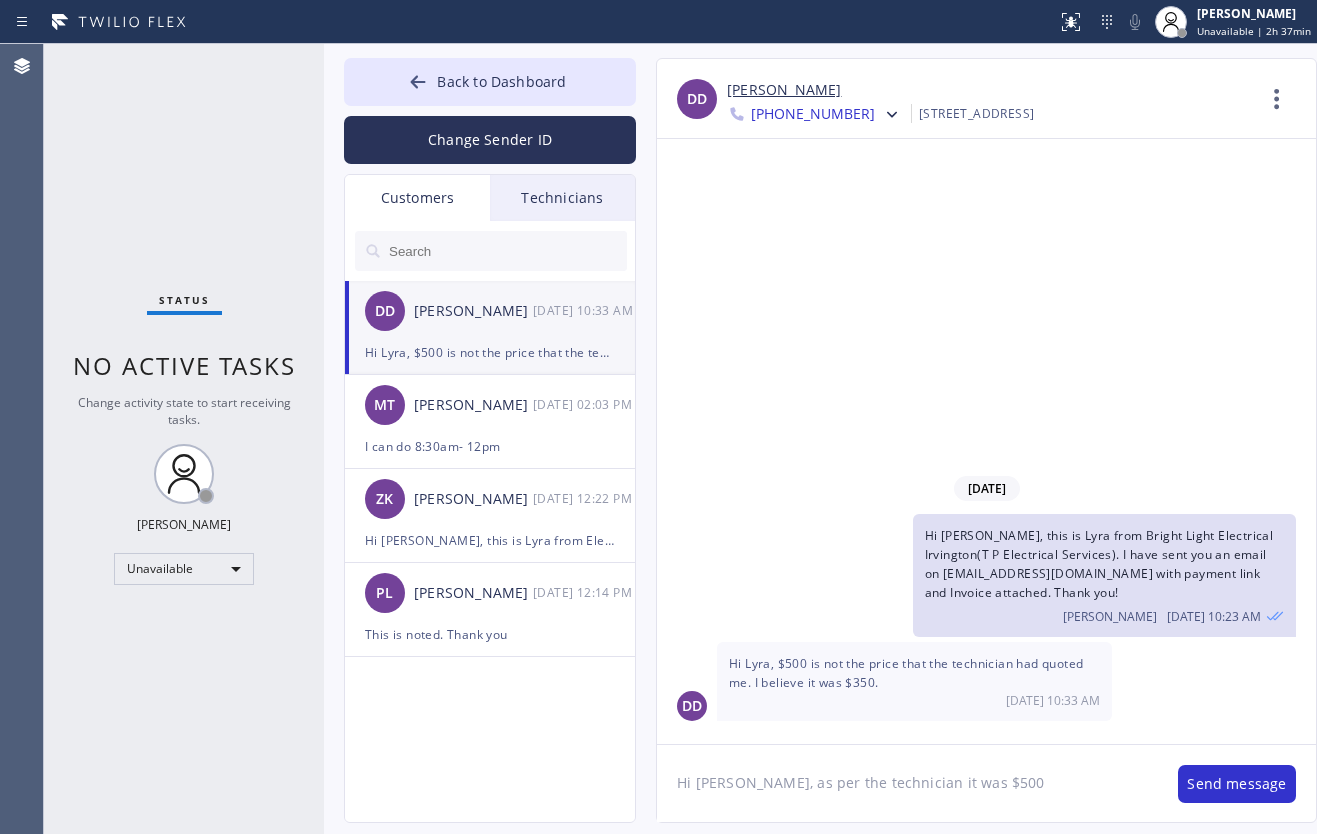 click on "Hi [PERSON_NAME], as per the technician it was $500" 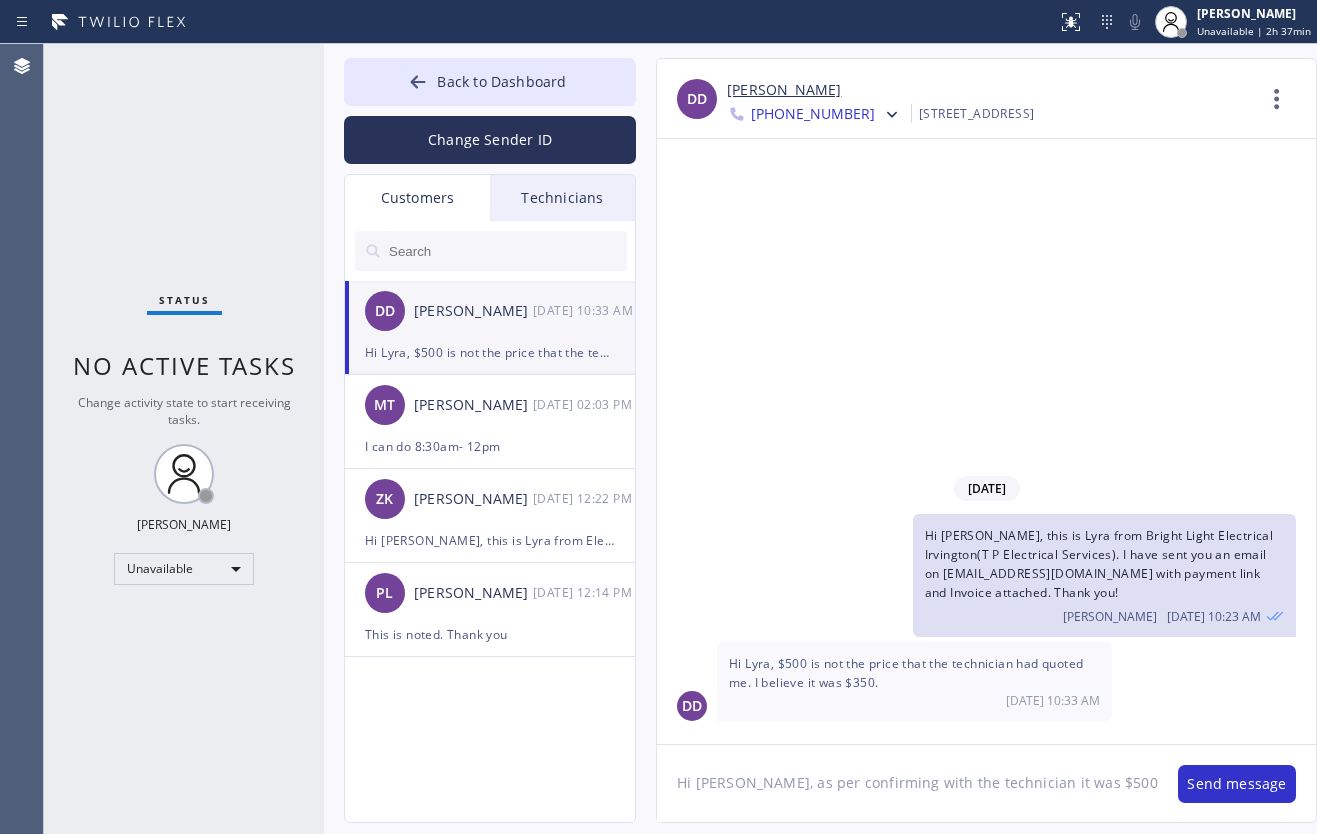 click on "Hi [PERSON_NAME], as per confirming with the technician it was $500" 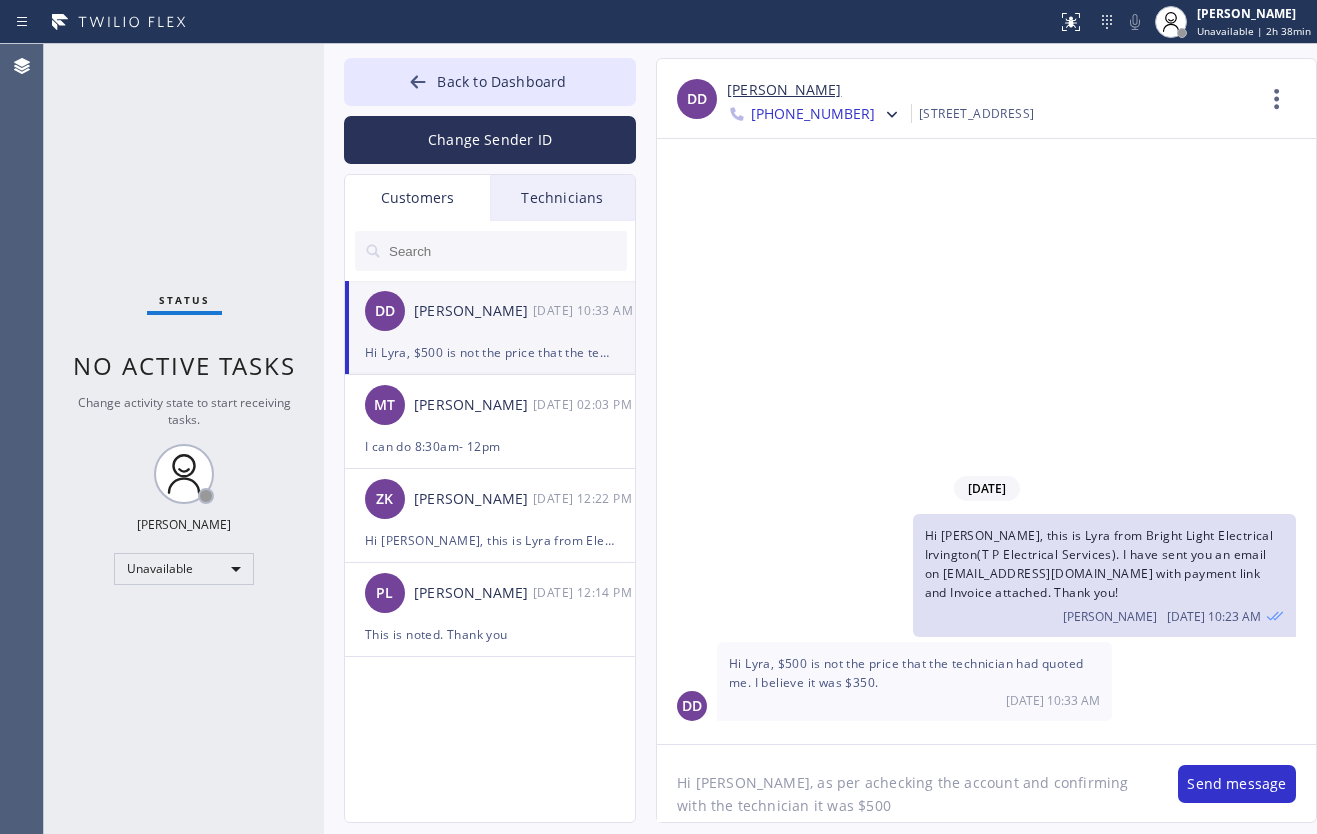click on "Hi [PERSON_NAME], as per achecking the account and confirming with the technician it was $500" 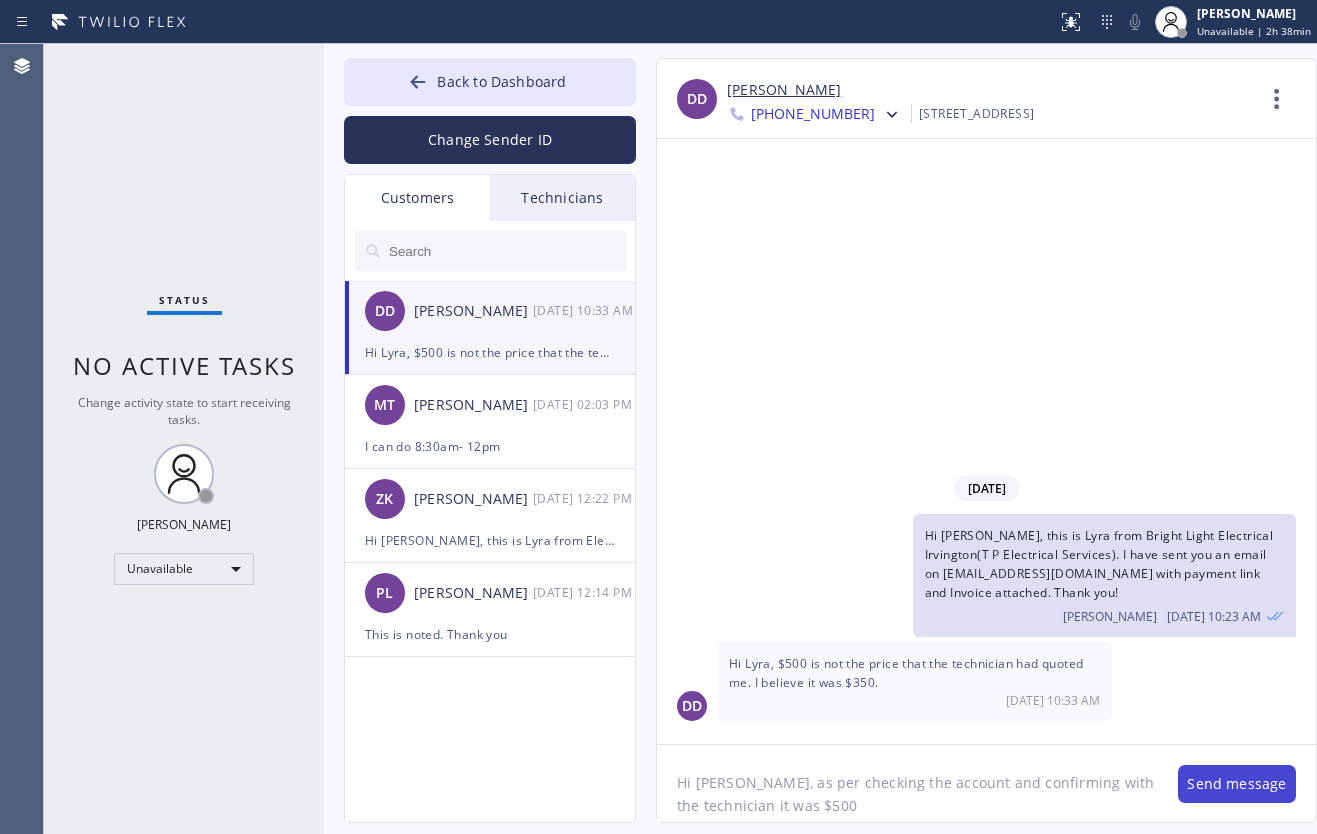 type on "Hi [PERSON_NAME], as per checking the account and confirming with the technician it was $500" 